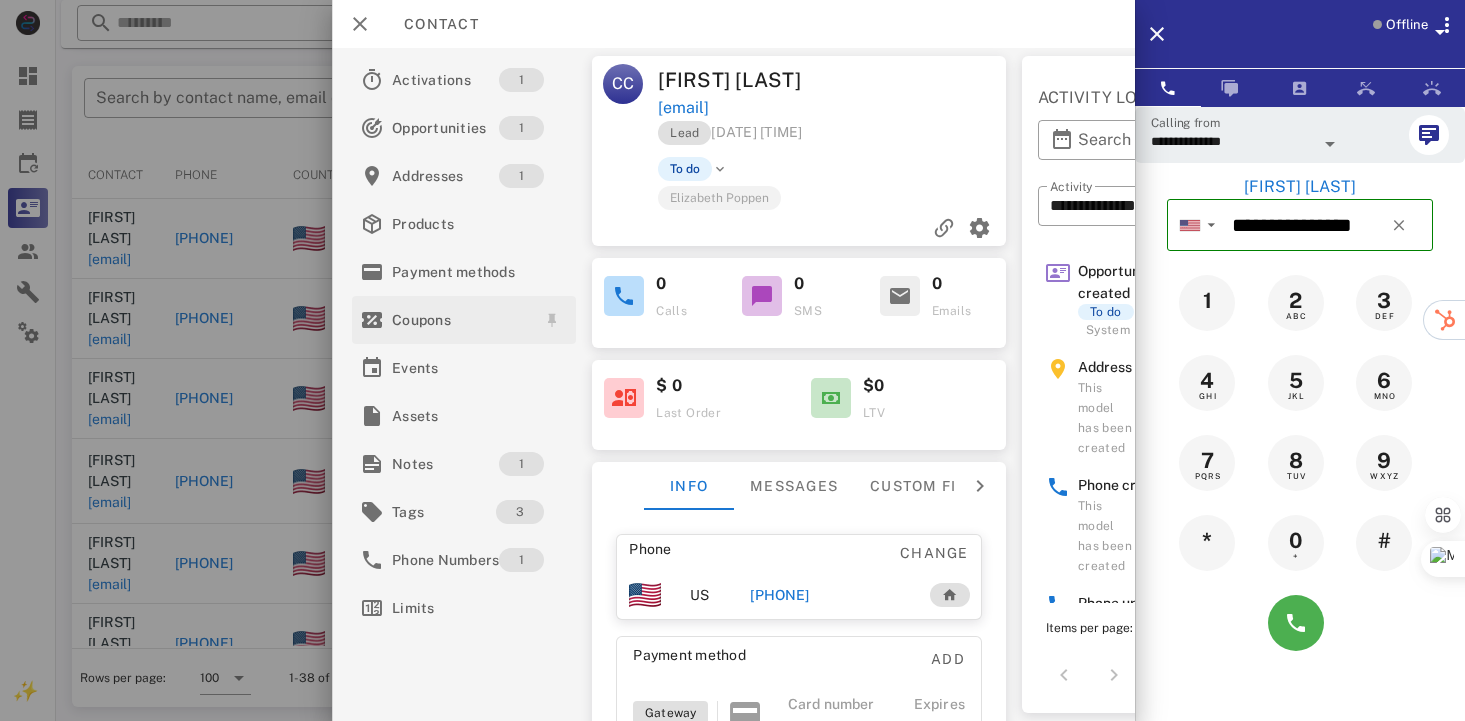 scroll, scrollTop: 378, scrollLeft: 0, axis: vertical 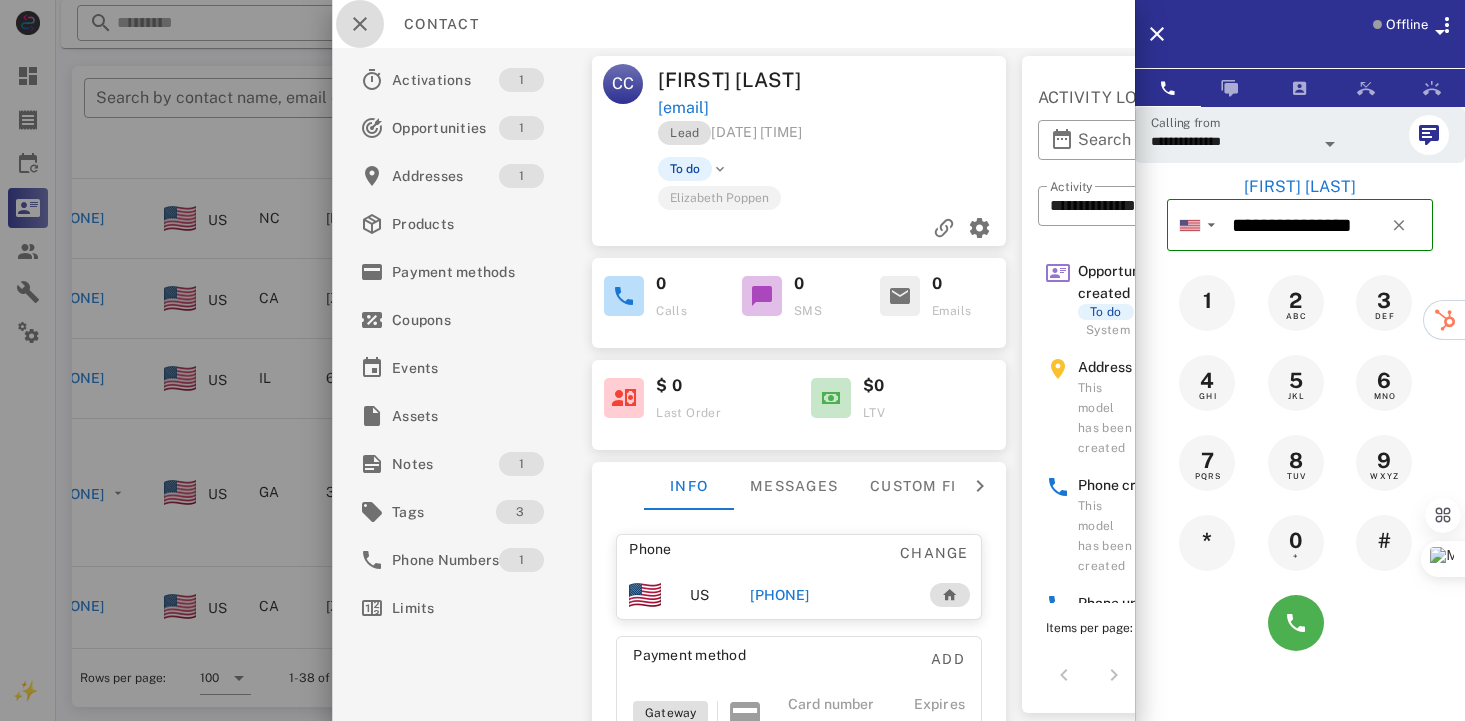 click at bounding box center [360, 24] 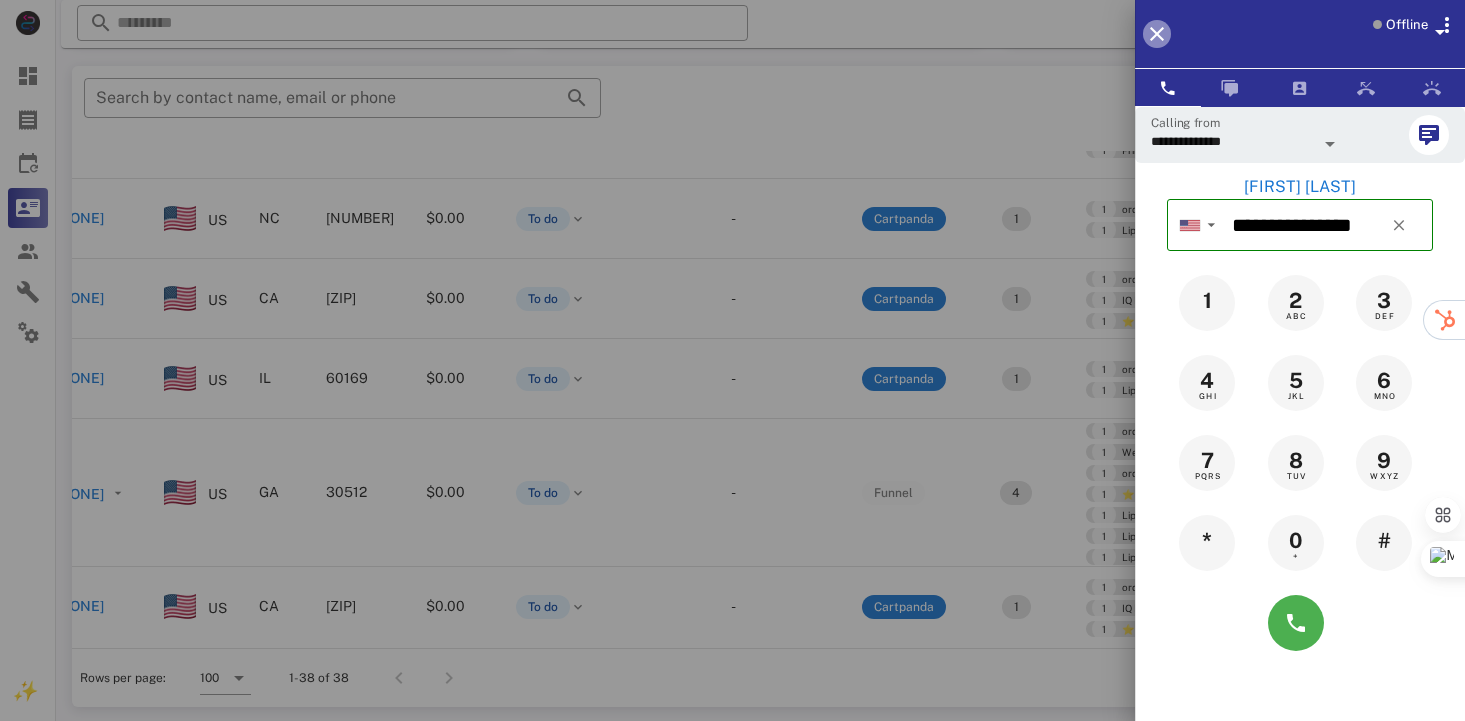 click at bounding box center [1157, 34] 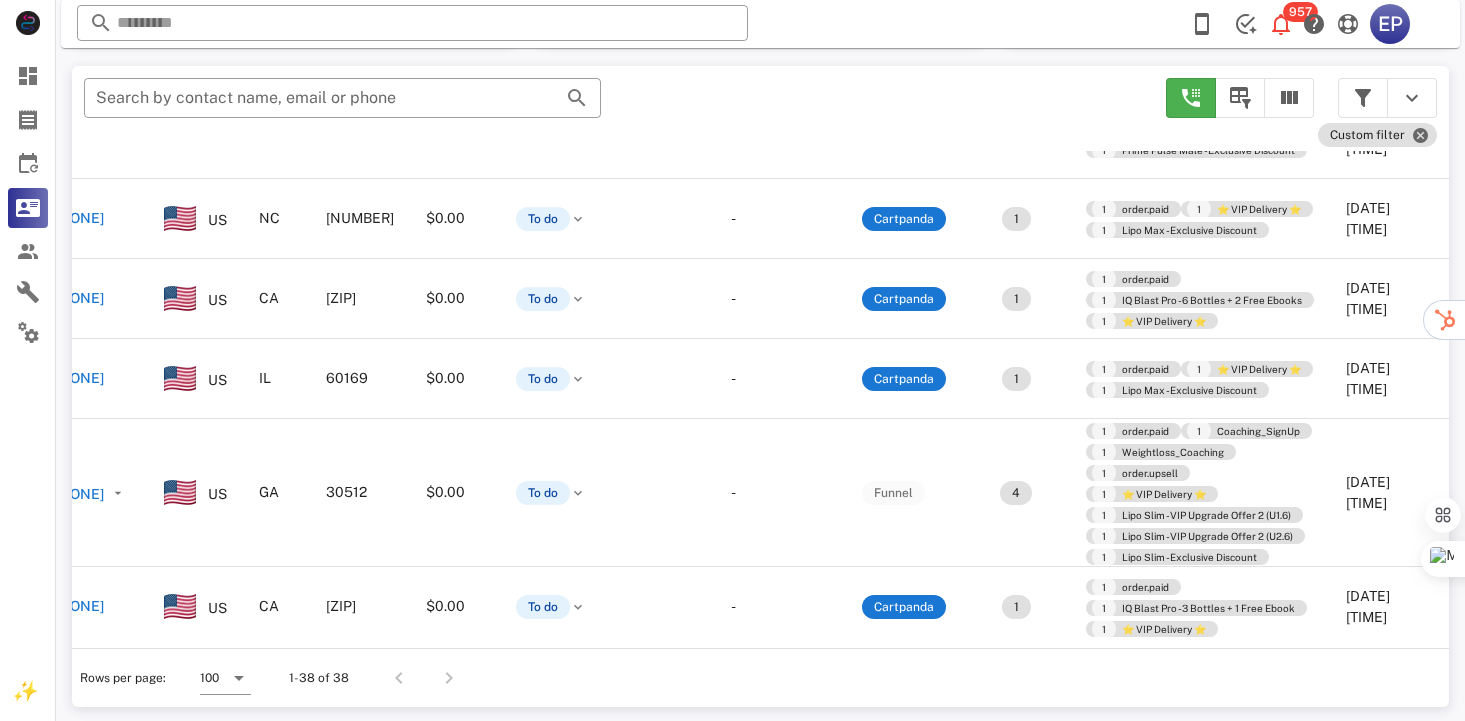 scroll, scrollTop: 2257, scrollLeft: 0, axis: vertical 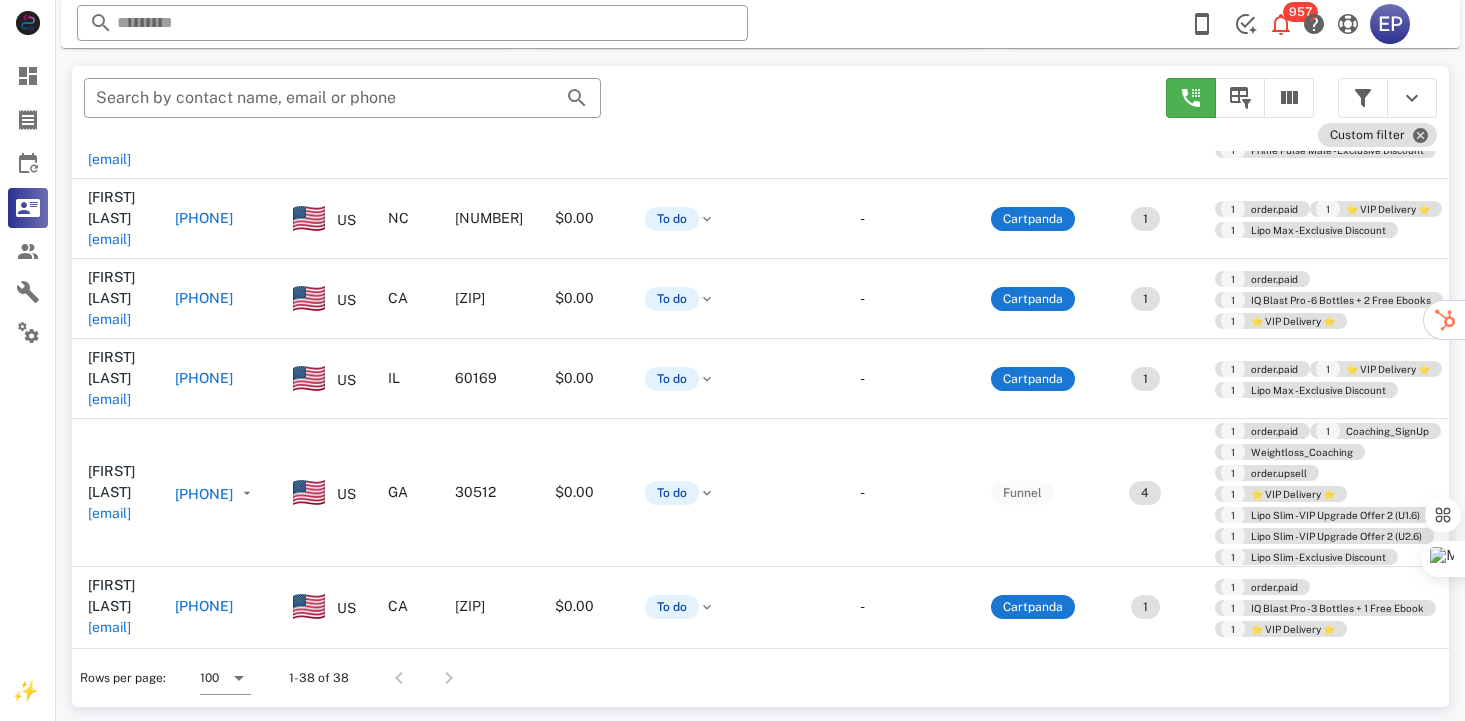 click on "Opportunities [NUMBER] [NUMBER] Call stats [NUMBER] [NUMBER] [NUMBER] [NUMBER] Conversations [NUMBER] [NUMBER] [NUMBER] [NUMBER] Talk Time [TIME] [NUMBER] Close rate [NUMBER]% [NUMBER]% aov [NUMBER] [NUMBER] Gross sales [NUMBER] [NUMBER] Actual Goal Pipeline value [NUMBER] [NUMBER] ​ Search by contact name, email or phone Custom filter Contact Phone Country State Zip code Value Status Substatus Sources Activations Tags Created at [FIRST] [LAST] [EMAIL] [PHONE] US [STATE] [ZIP] $[NUMBER] To do - Cartpanda [NUMBER] [NUMBER] order.paid [NUMBER] Lipo Max - Exclusive Discount [DATE] [TIME] [FIRST] [LAST] [EMAIL] [PHONE] US [STATE] [ZIP] $[NUMBER] To do - Cartpanda [NUMBER] [NUMBER] order.paid [NUMBER] ⭐ VIP Delivery ⭐ [NUMBER] Lipo Max - Exclusive Discount [DATE] [TIME] [FIRST] [LAST] [EMAIL] [PHONE] US [STATE] [ZIP] $[NUMBER] To do - Cartpanda [NUMBER] [NUMBER] order.paid [NUMBER] ⭐ VIP Delivery ⭐ [NUMBER] Lipo Max - Exclusive Discount [DATE] [TIME] [FIRST] [LAST] [EMAIL] [PHONE] US [STATE] [ZIP] $[NUMBER] To do - Cartpanda [NUMBER] [NUMBER] order.paid [NUMBER] order.upsell" at bounding box center (760, 196) 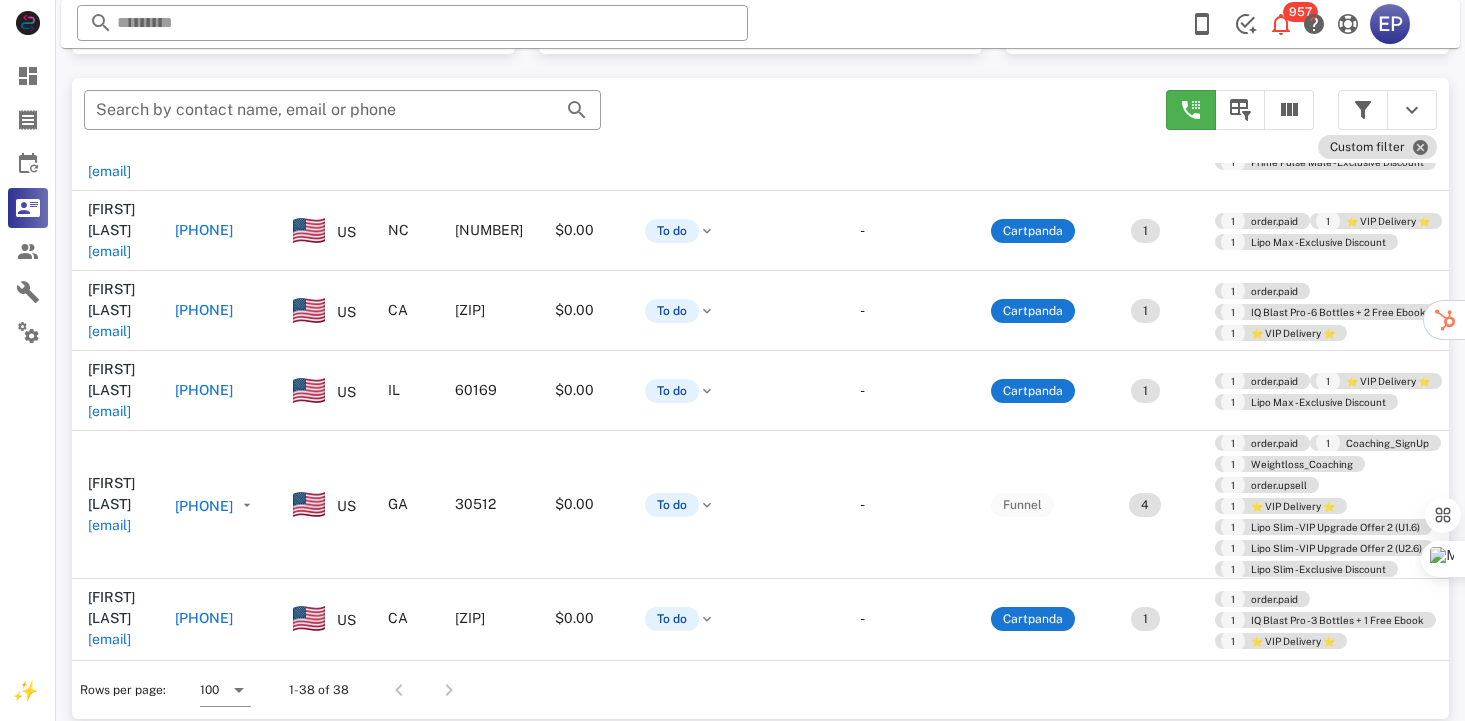 scroll, scrollTop: 378, scrollLeft: 0, axis: vertical 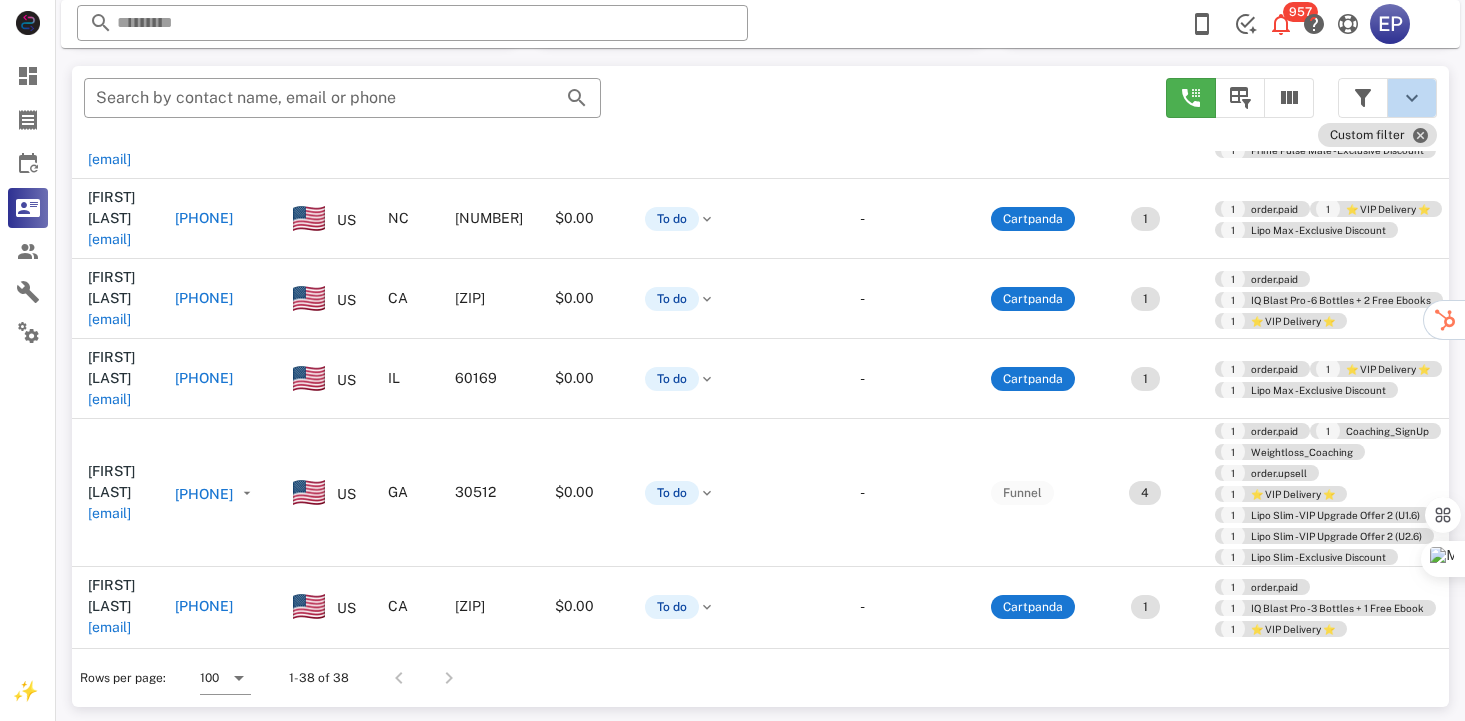click at bounding box center (1412, 98) 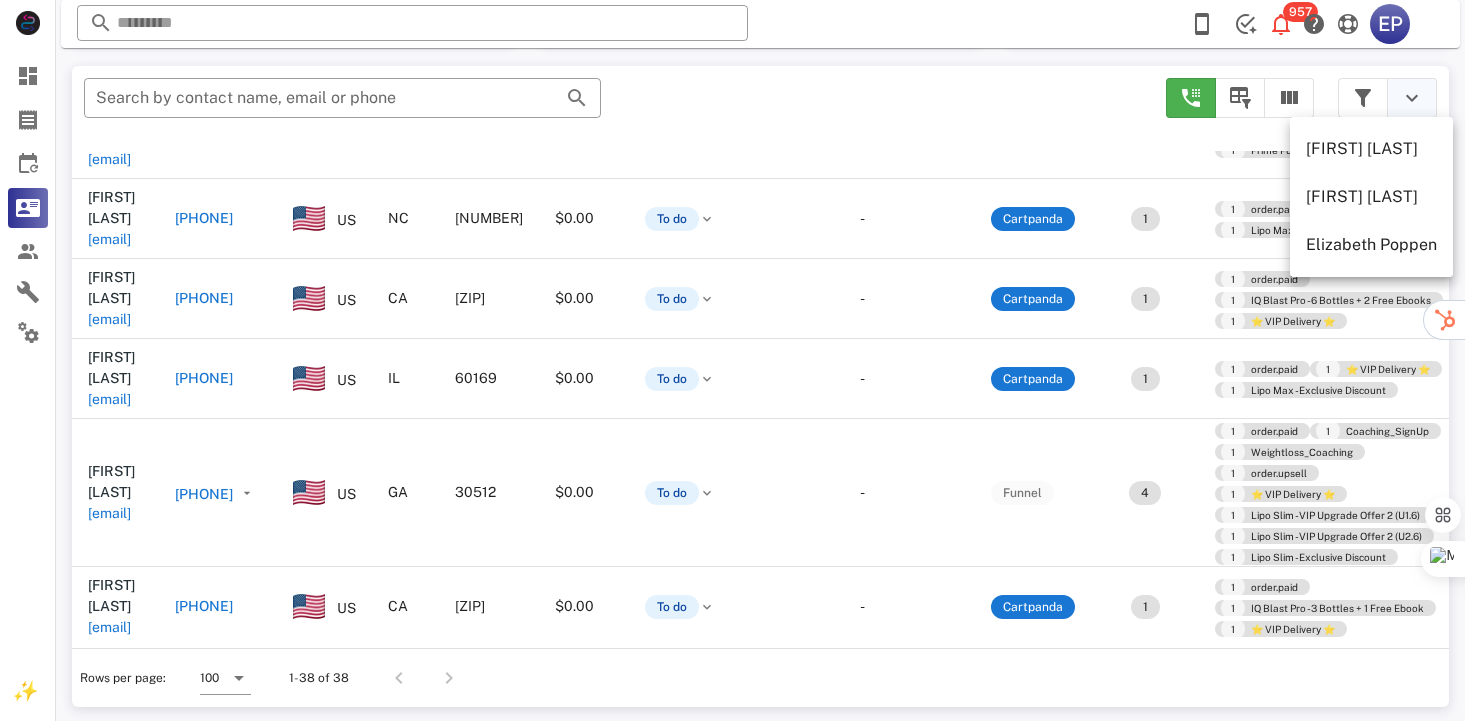 click at bounding box center [1412, 98] 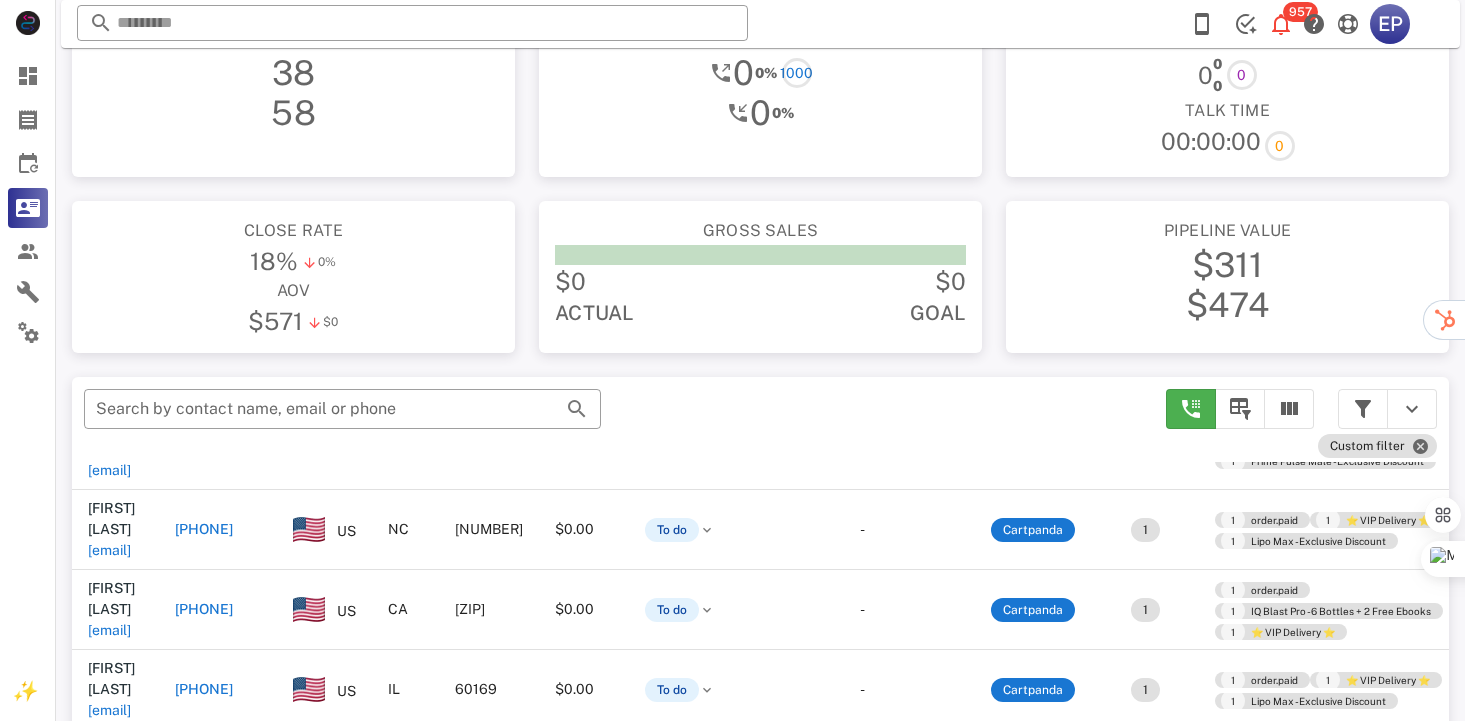 scroll, scrollTop: 0, scrollLeft: 0, axis: both 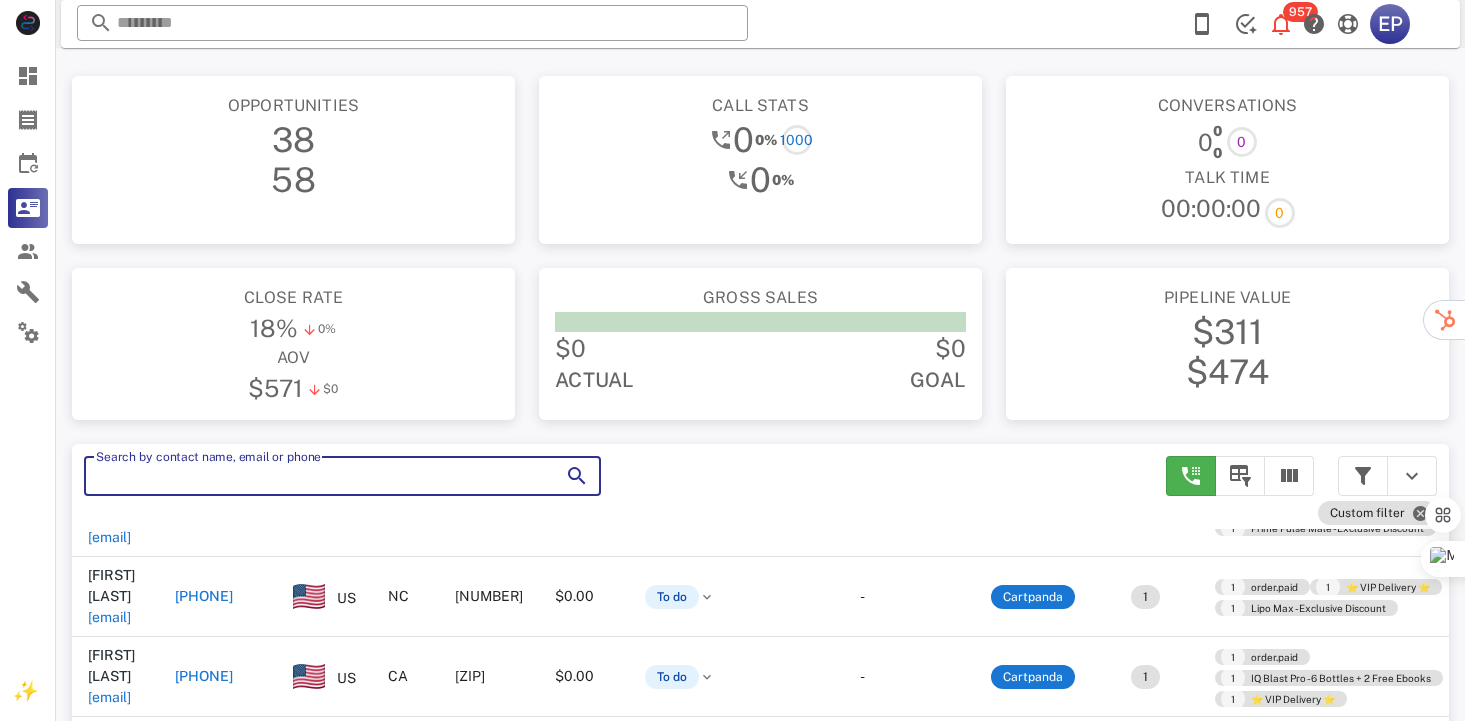 click on "Search by contact name, email or phone" at bounding box center (314, 476) 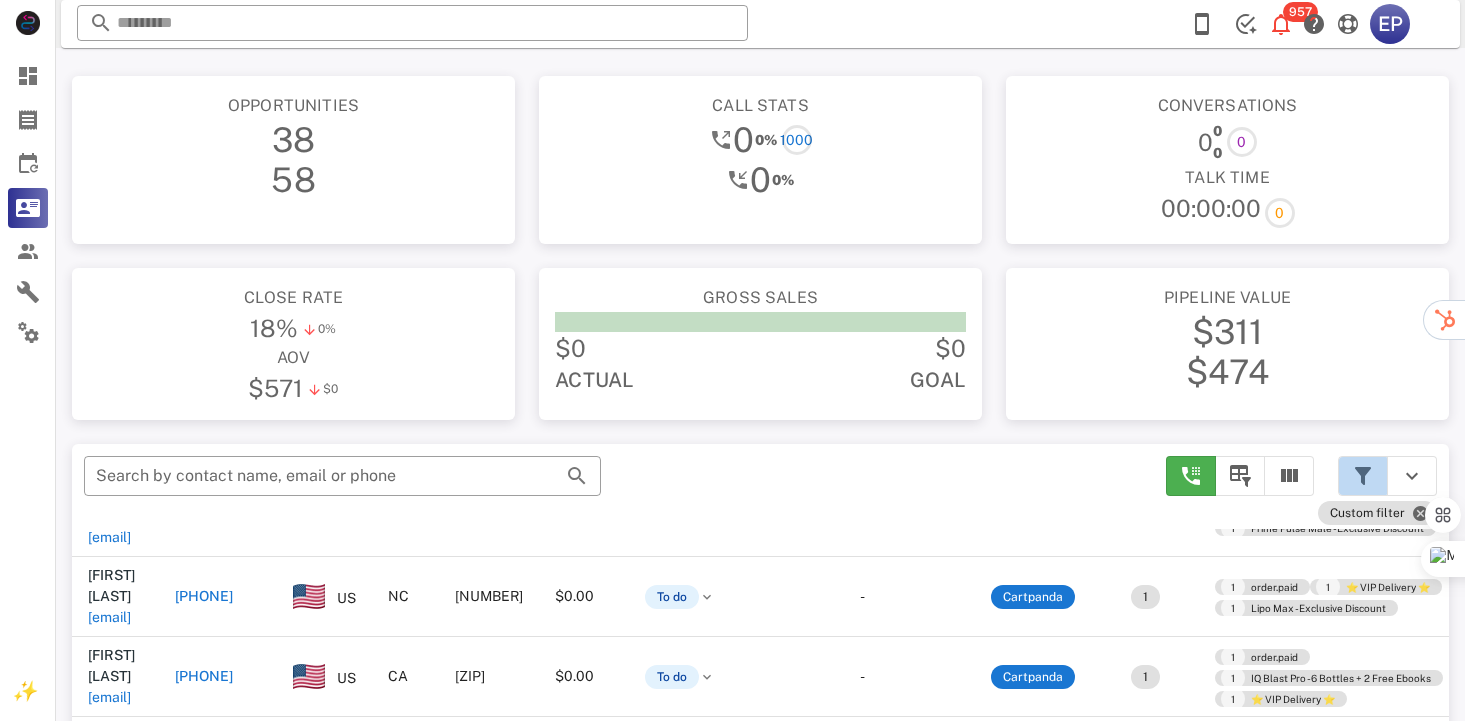 click at bounding box center (1363, 476) 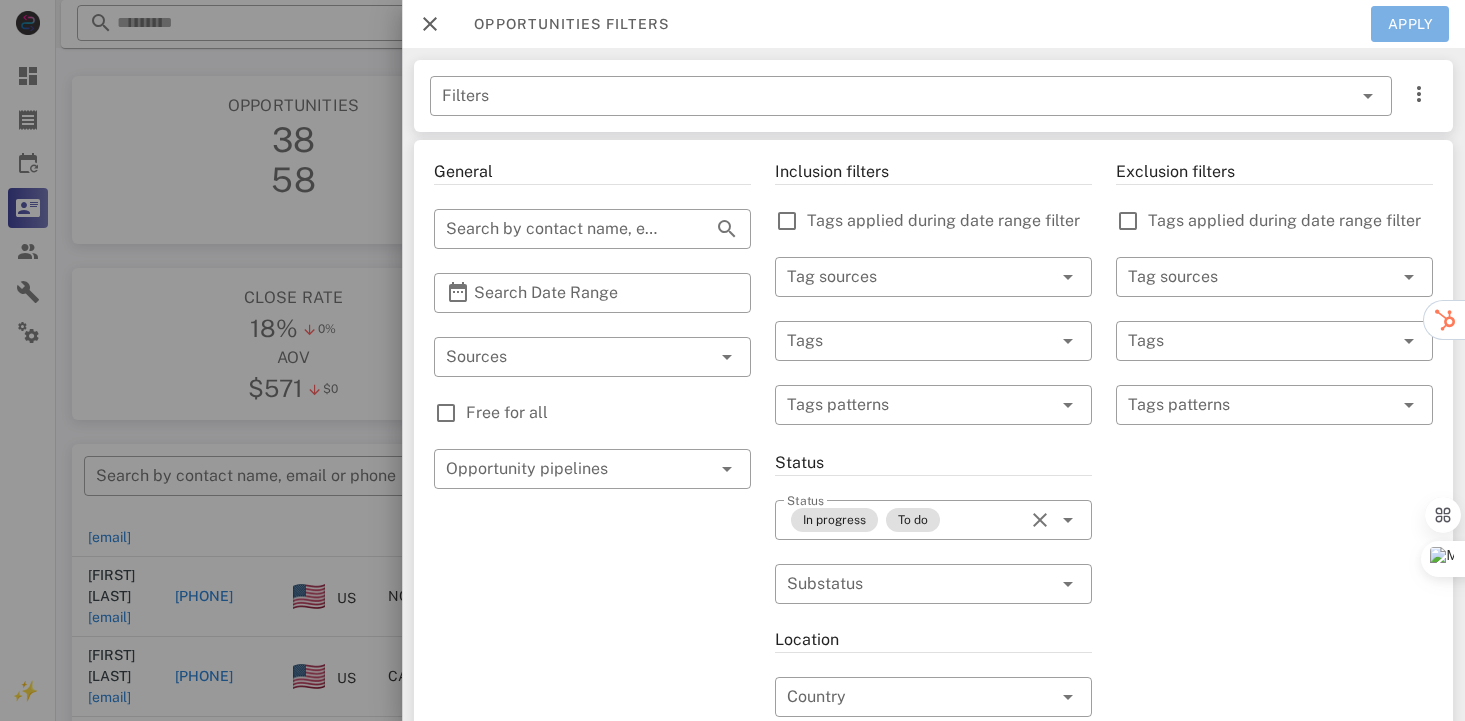click on "Apply" at bounding box center [1410, 24] 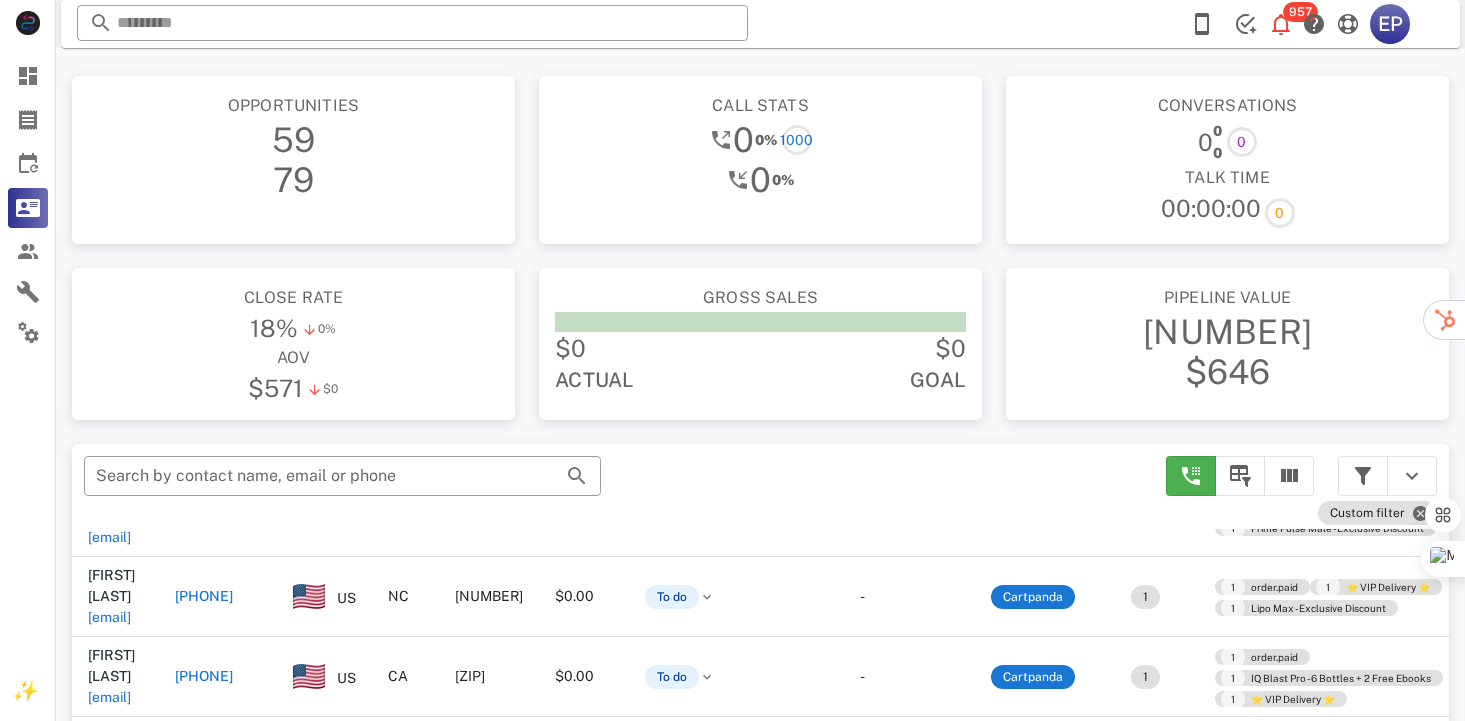 scroll, scrollTop: 378, scrollLeft: 0, axis: vertical 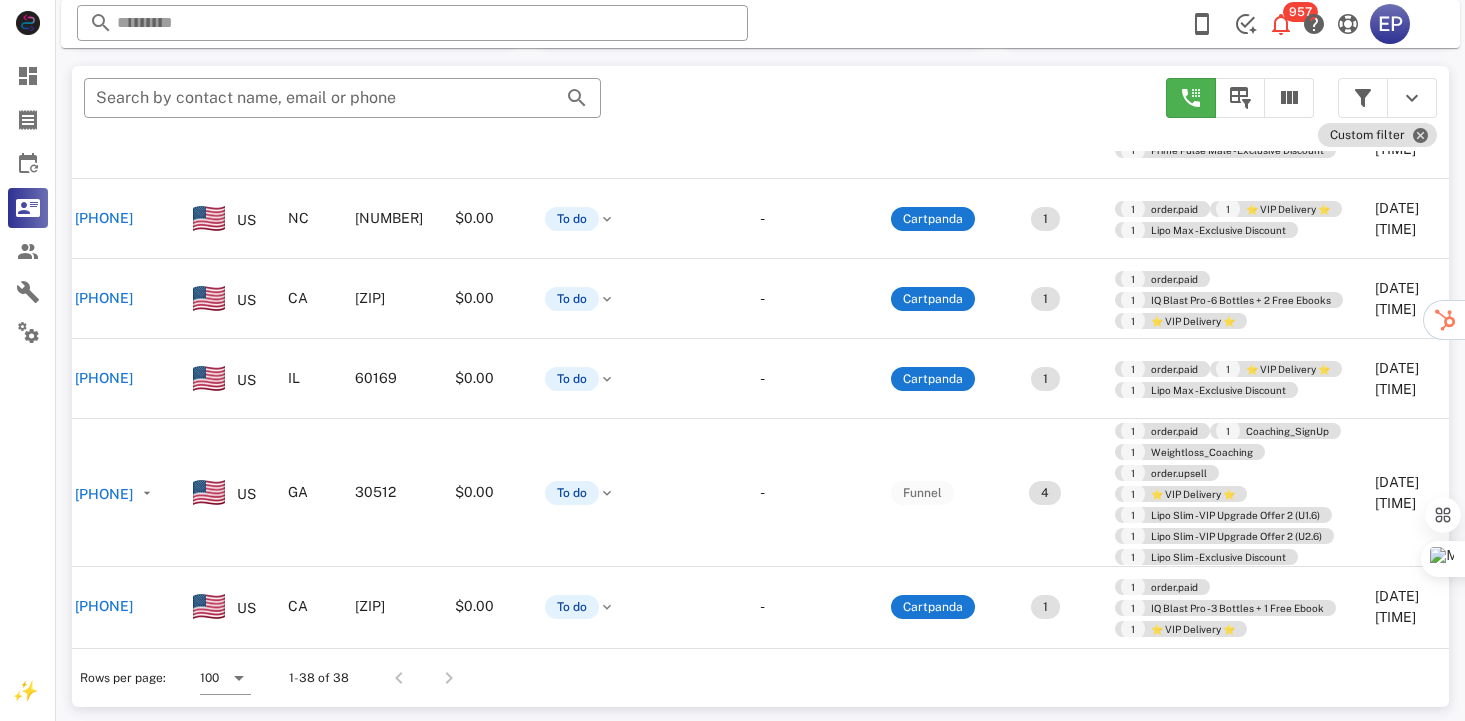 click on "Rows per page: 100  1-38 of 38" at bounding box center [760, 677] 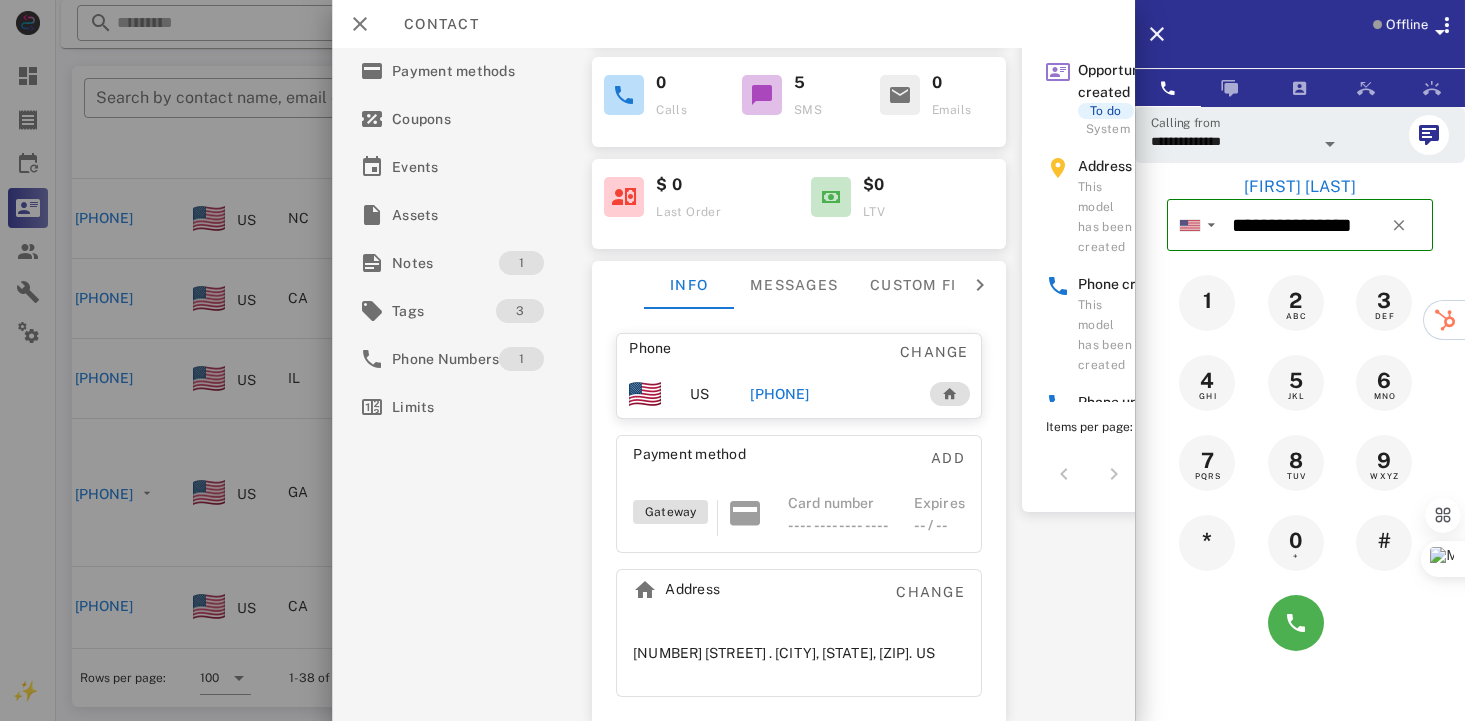 scroll, scrollTop: 268, scrollLeft: 0, axis: vertical 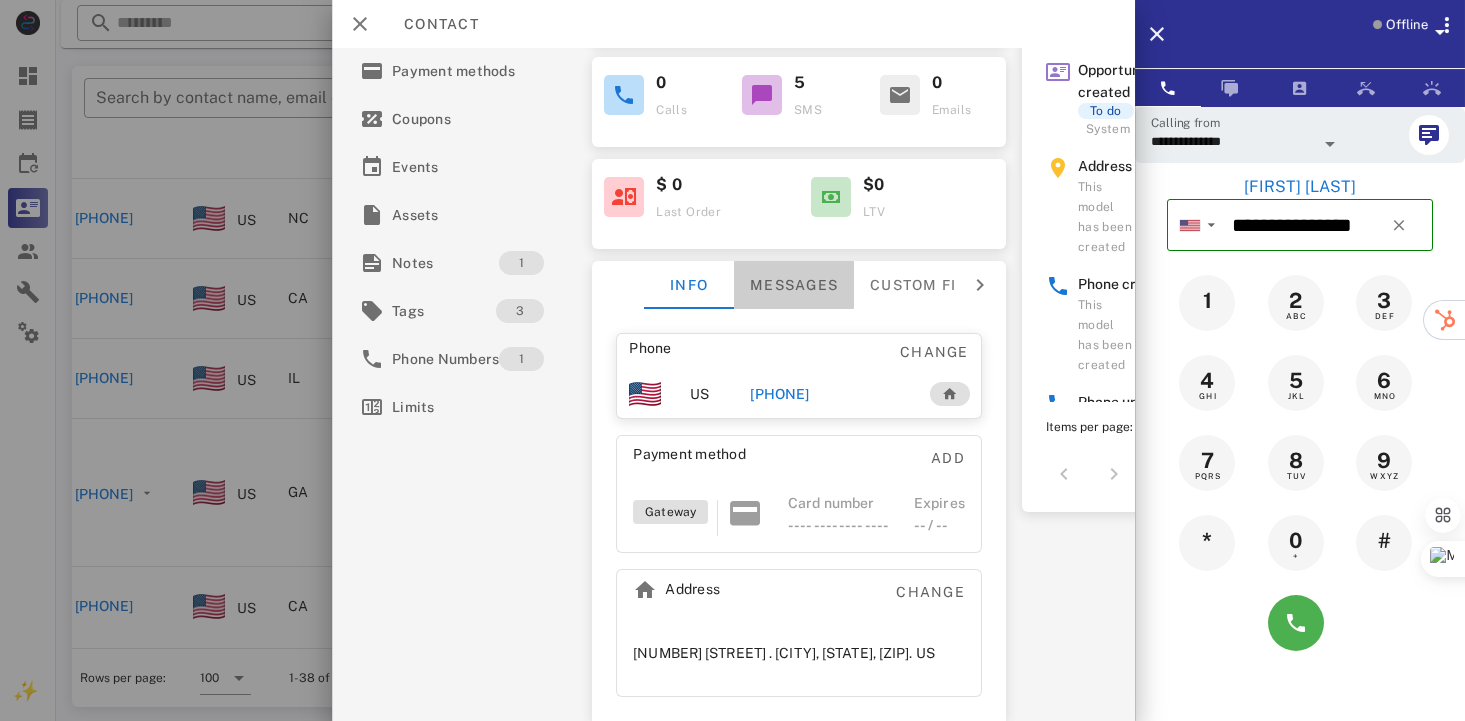 click on "Messages" at bounding box center (794, 285) 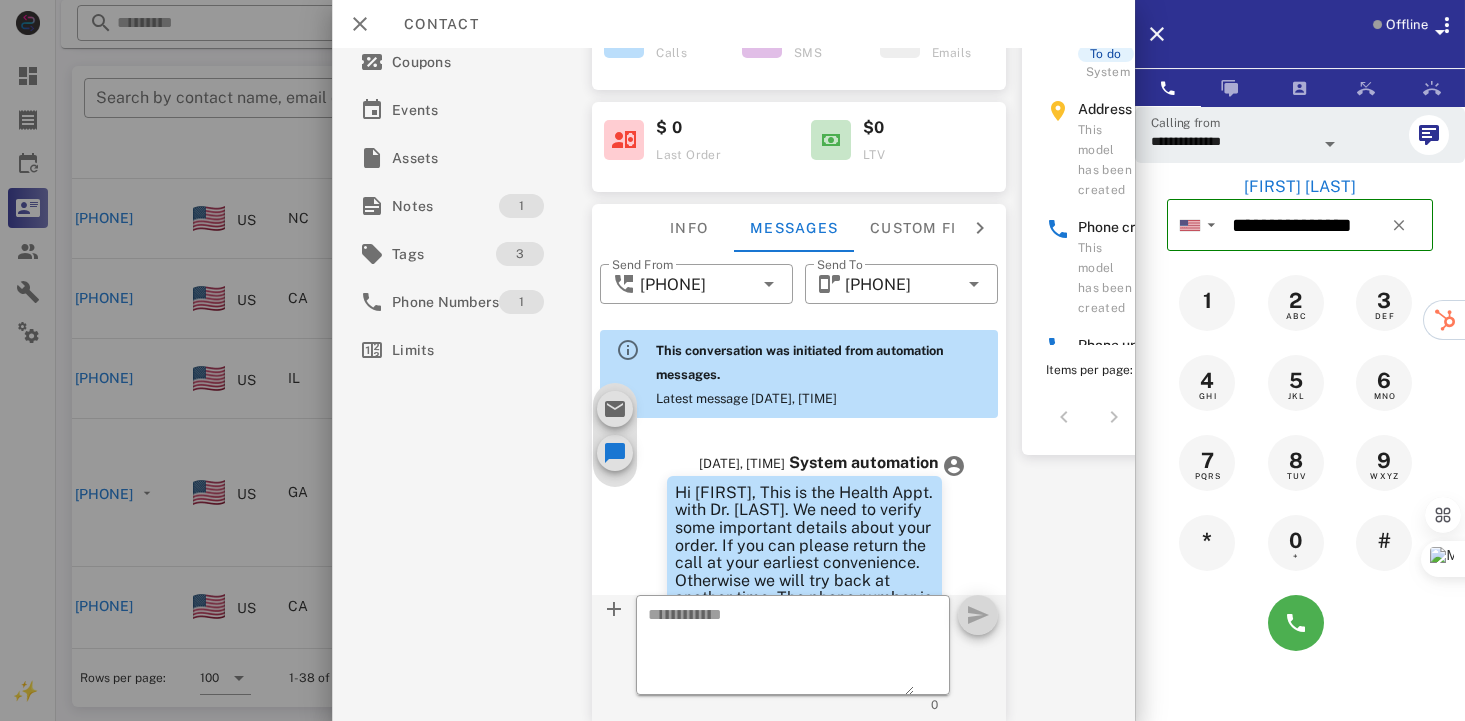 scroll, scrollTop: 653, scrollLeft: 0, axis: vertical 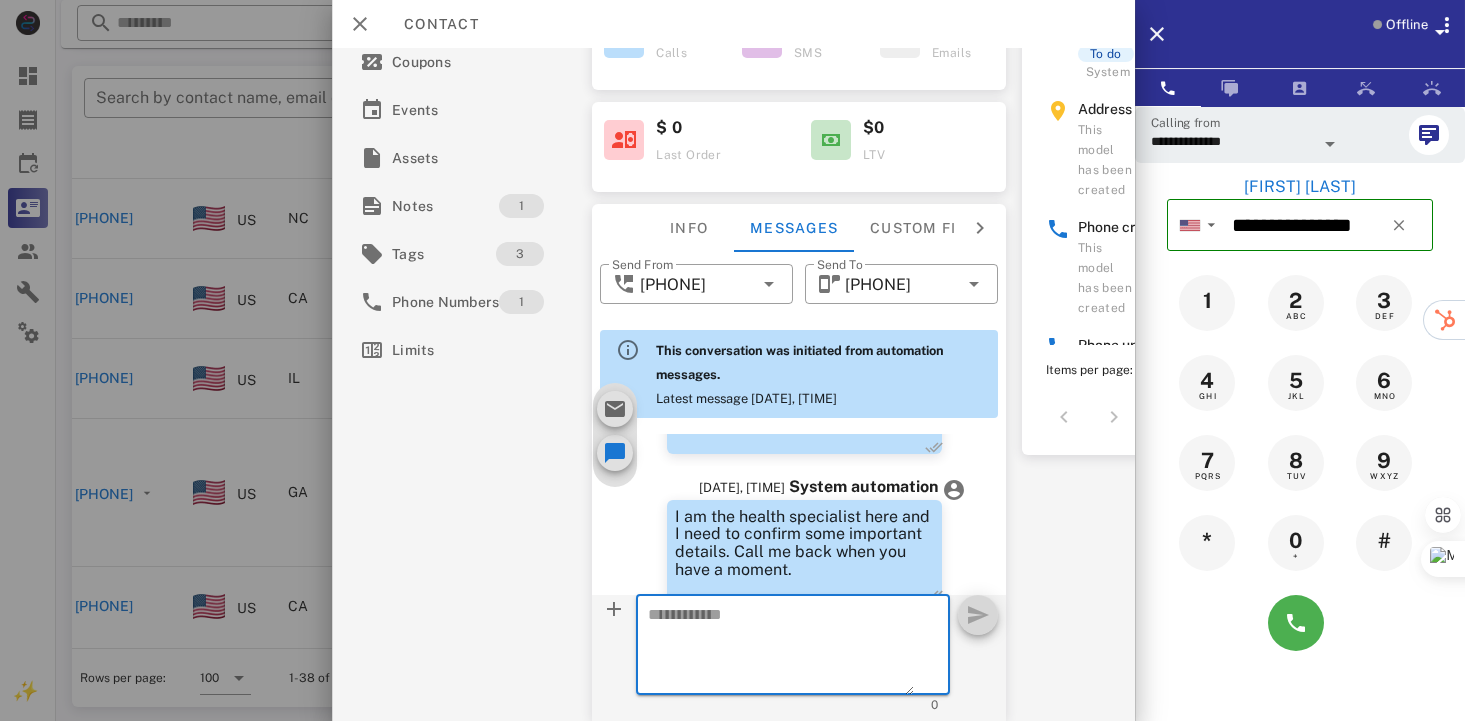 click at bounding box center [781, 648] 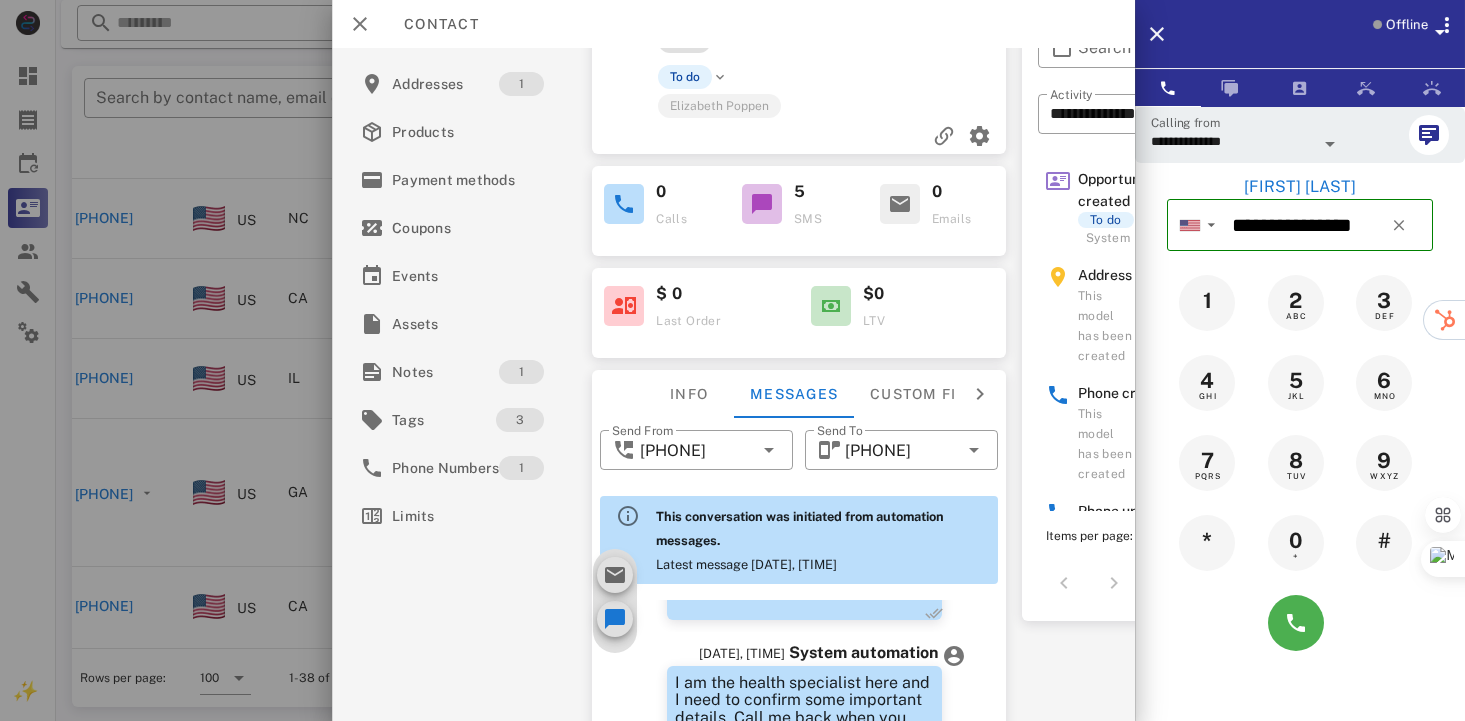 scroll, scrollTop: 0, scrollLeft: 0, axis: both 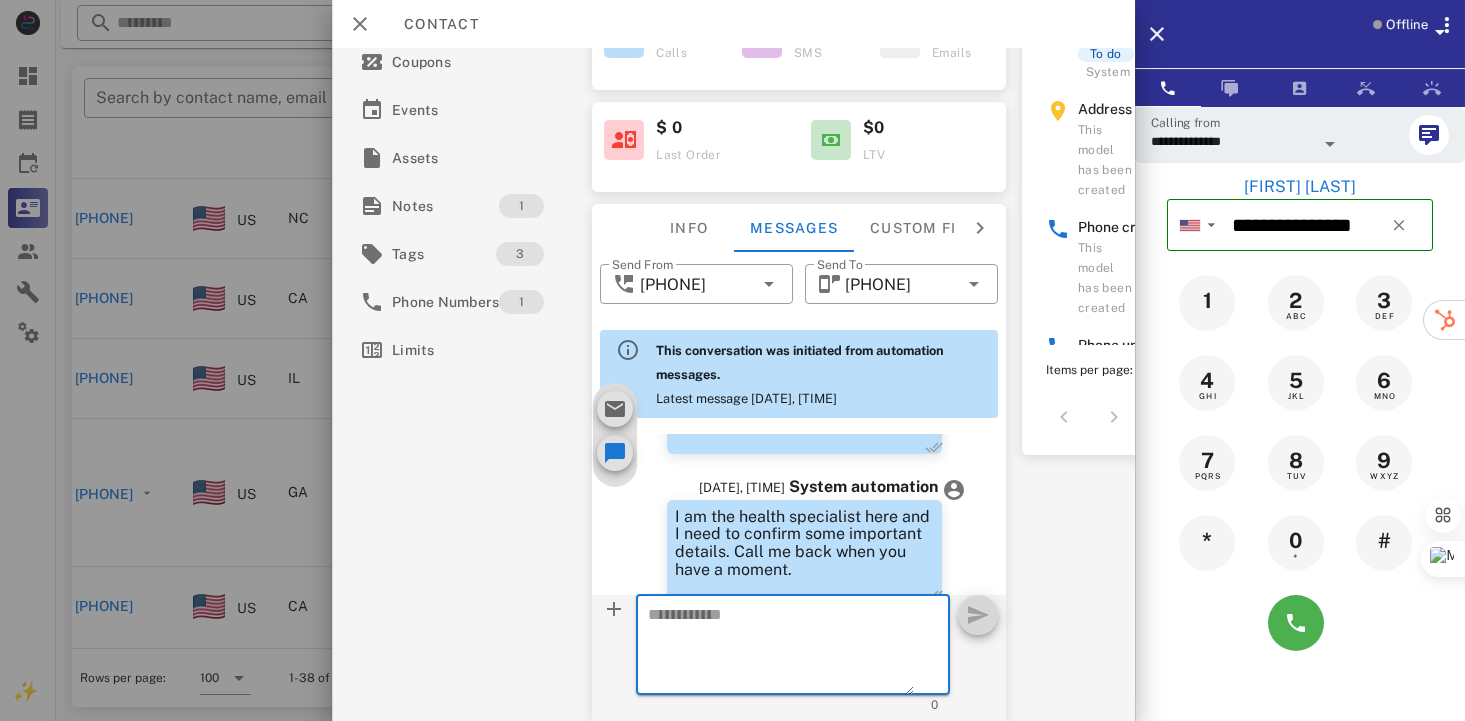 click at bounding box center [781, 648] 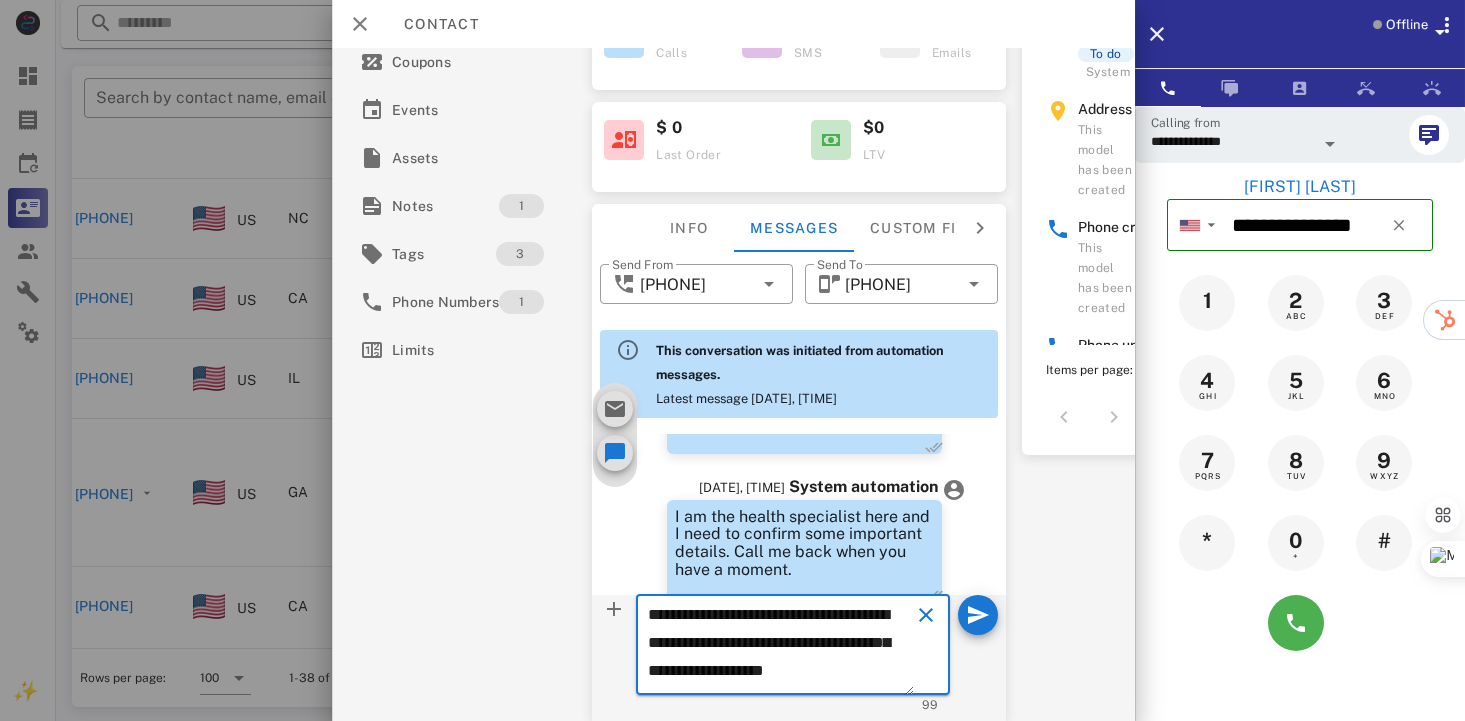 scroll, scrollTop: 12, scrollLeft: 0, axis: vertical 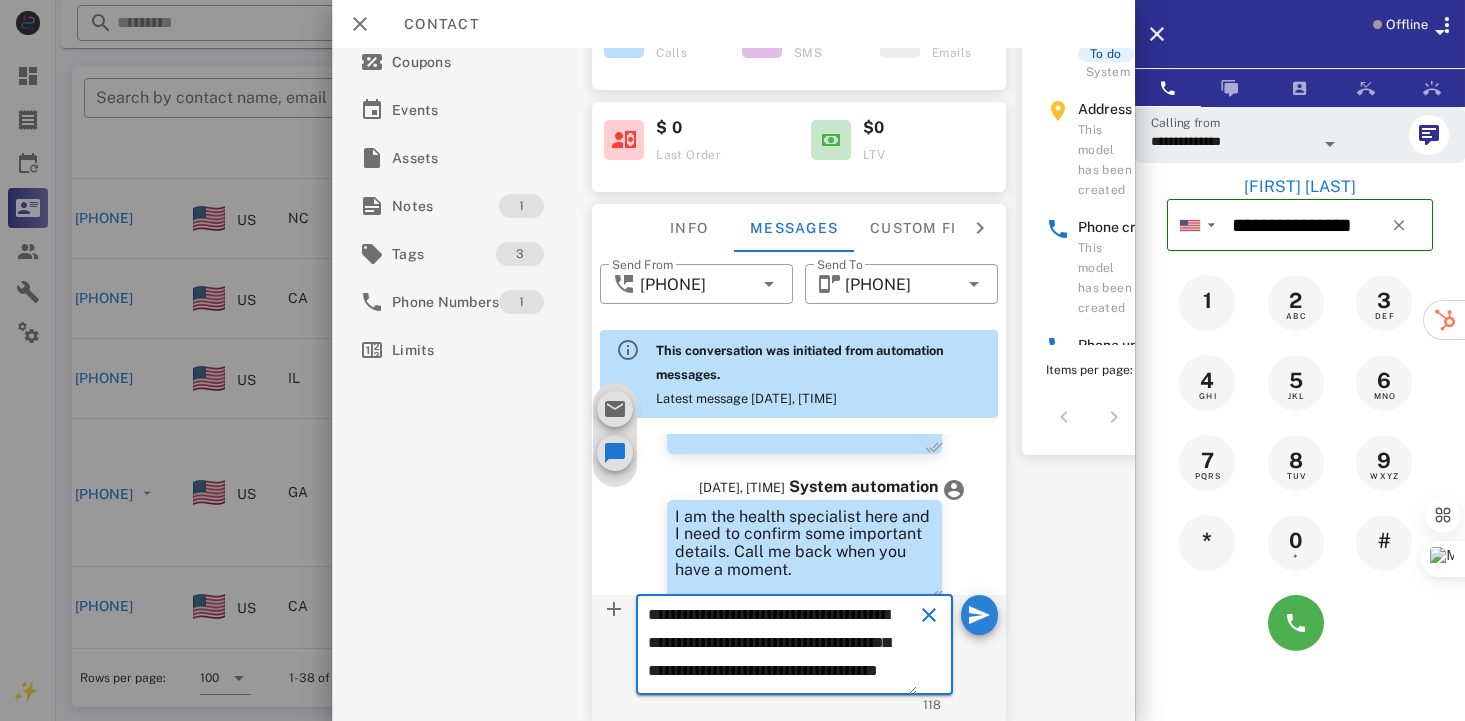 type on "**********" 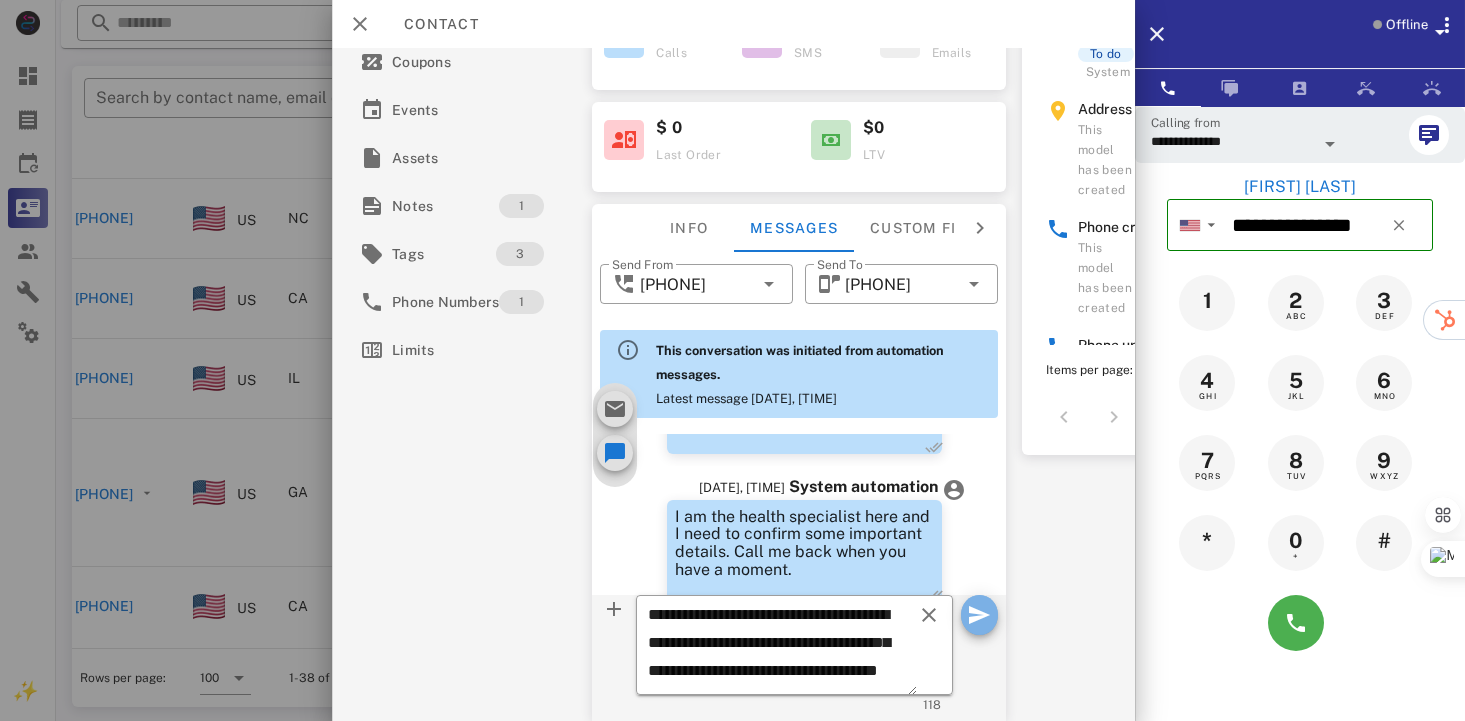 click at bounding box center [980, 615] 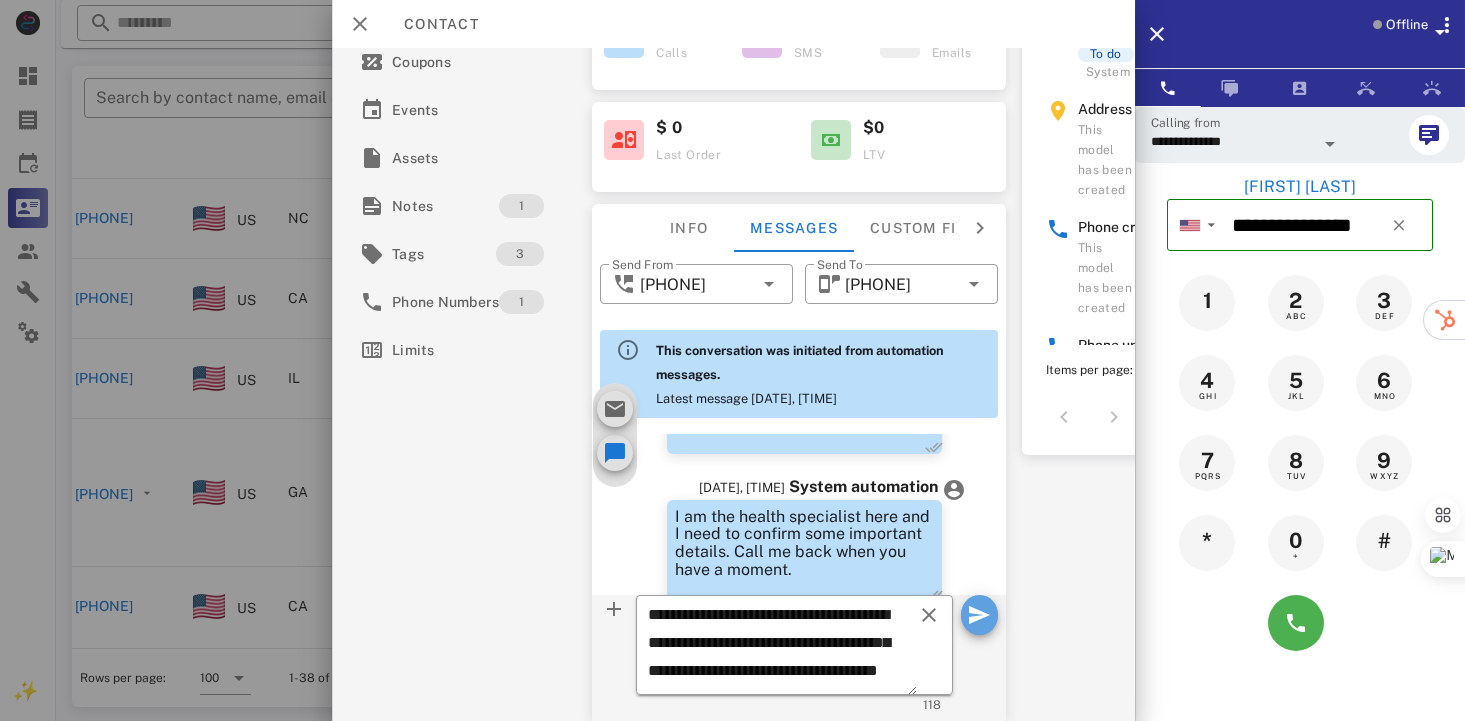 type 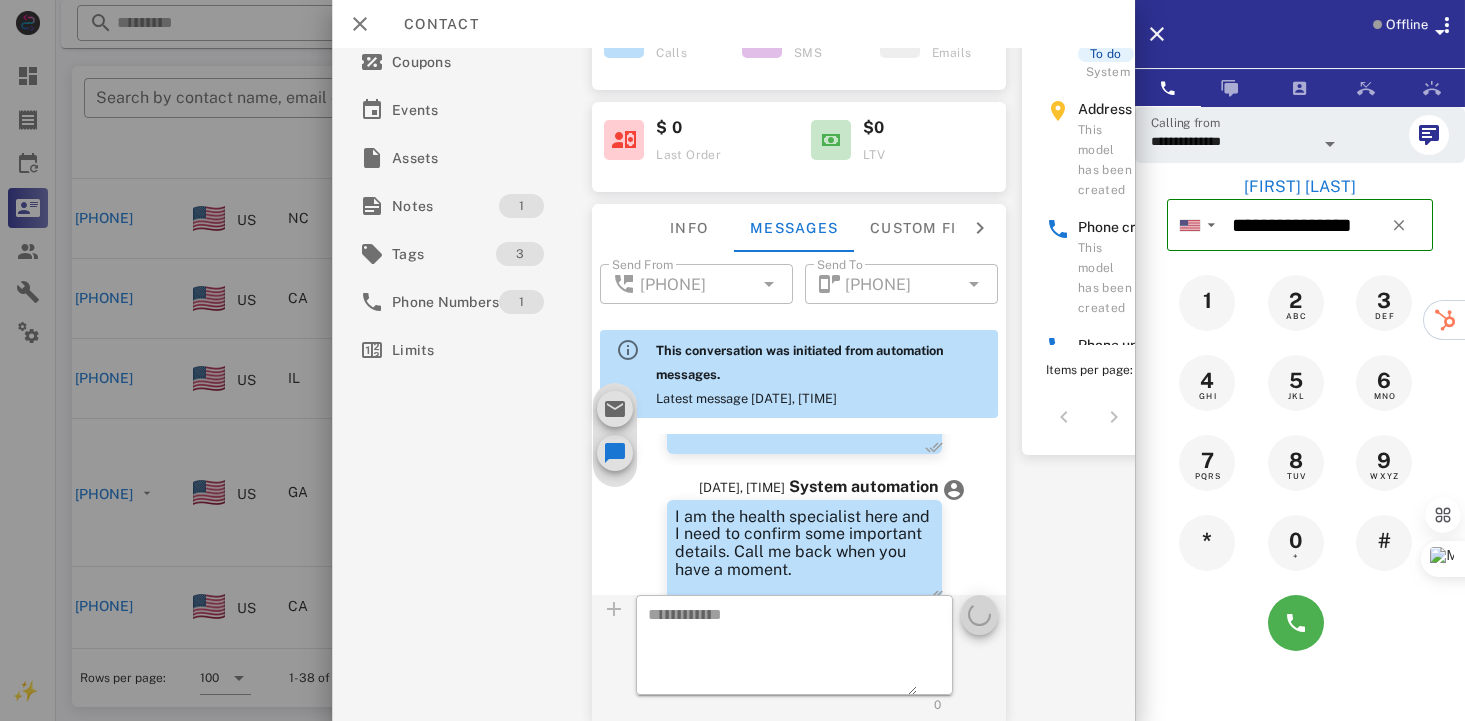 scroll, scrollTop: 0, scrollLeft: 0, axis: both 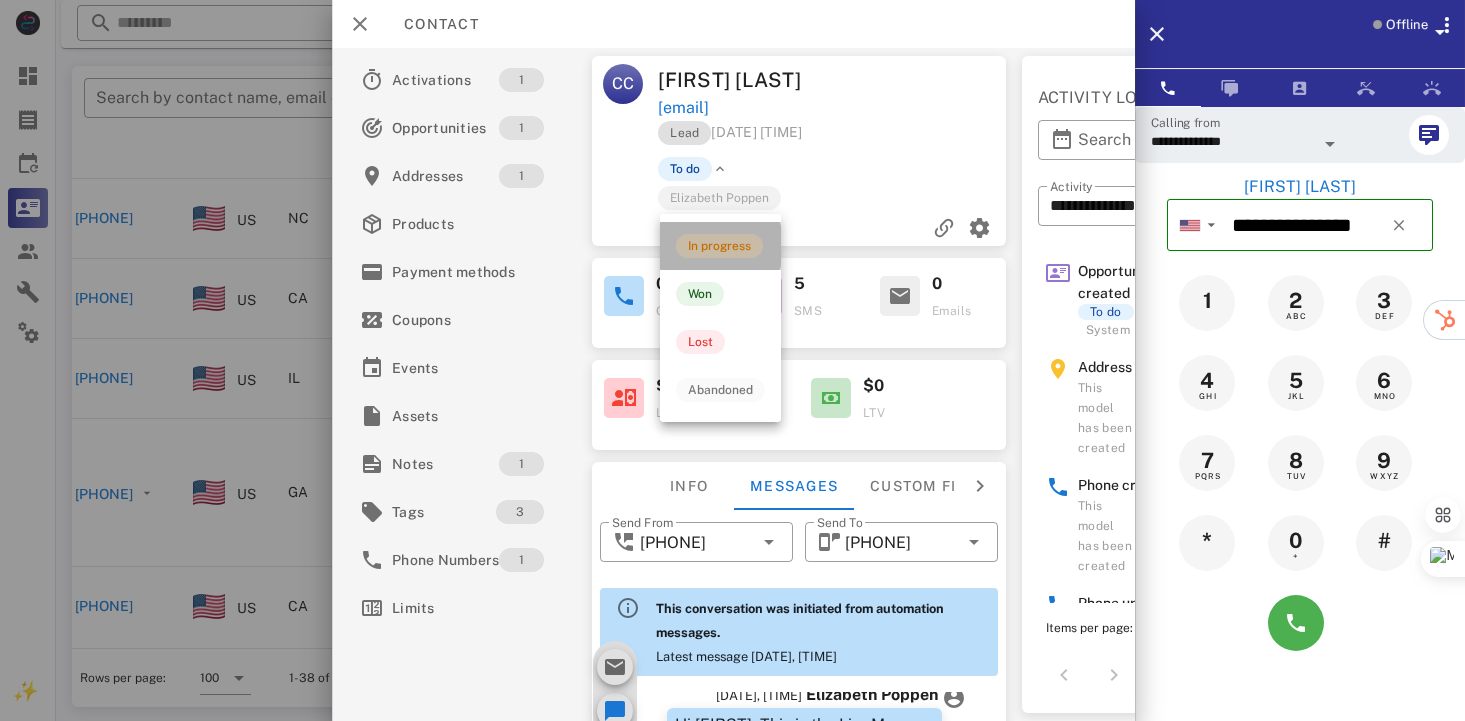 click on "In progress" at bounding box center (719, 246) 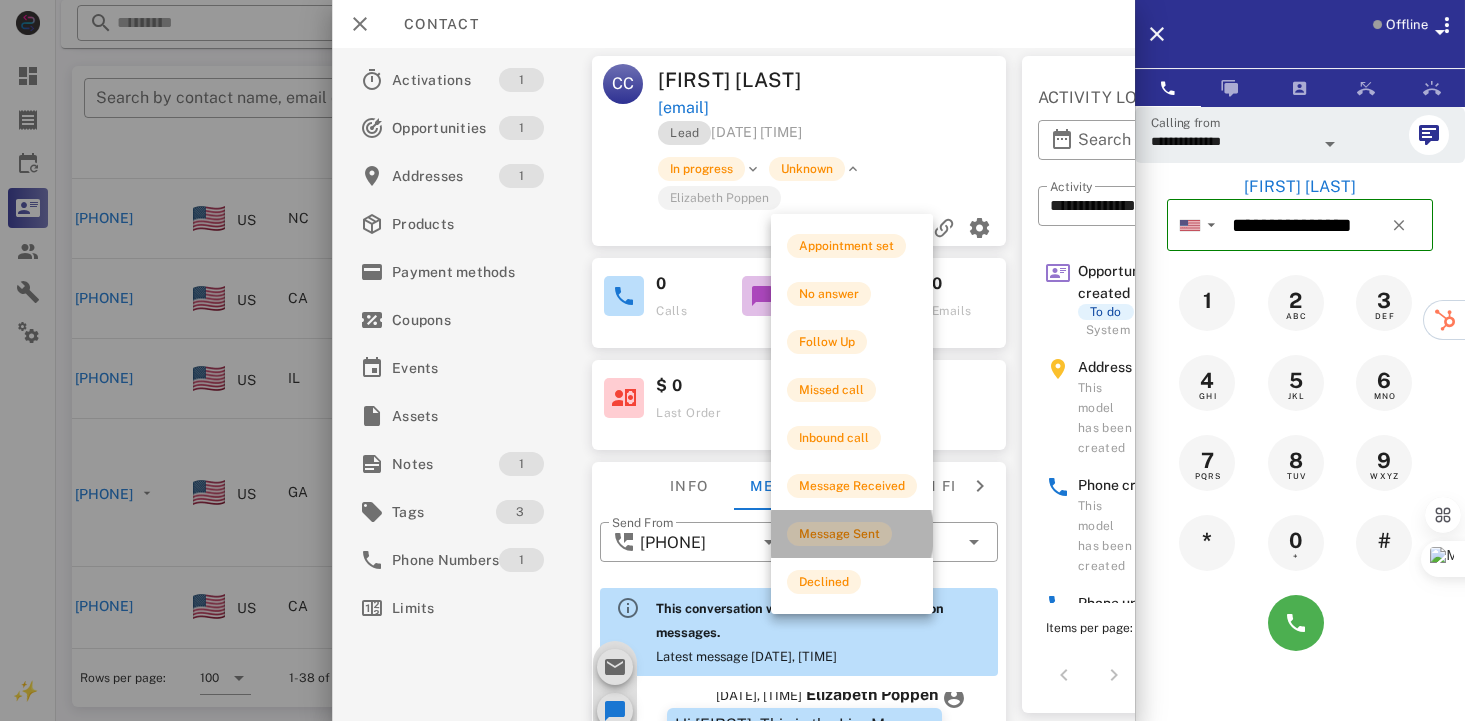 click on "Message Sent" at bounding box center (839, 534) 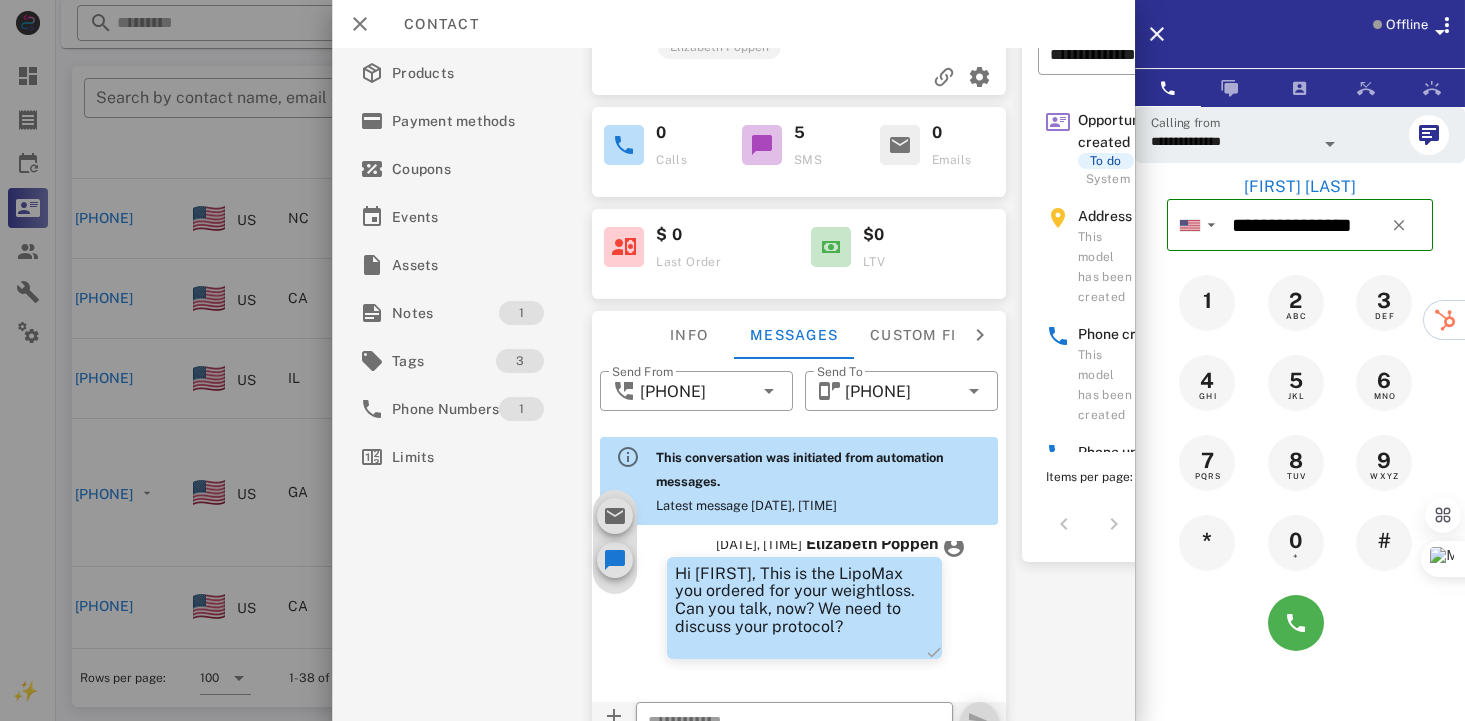 scroll, scrollTop: 302, scrollLeft: 0, axis: vertical 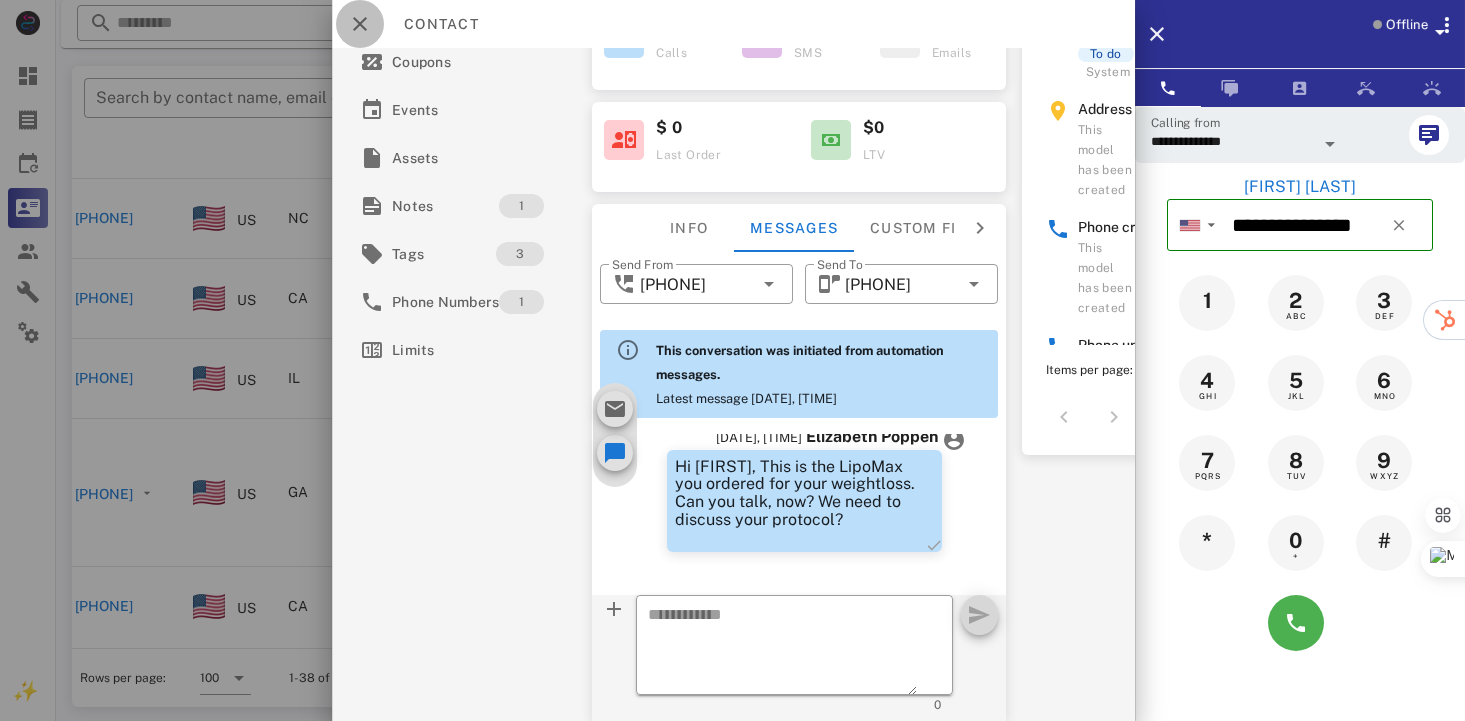 click at bounding box center [360, 24] 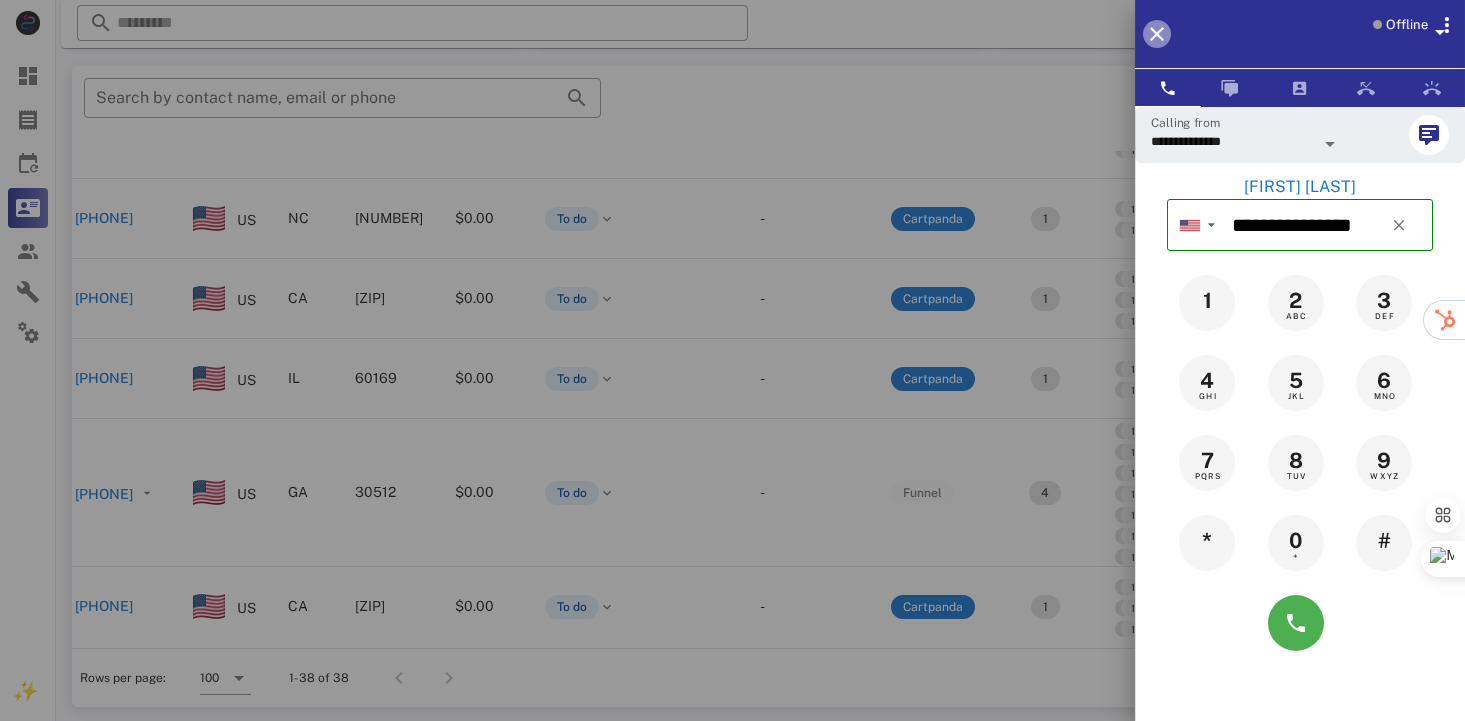 click at bounding box center (1157, 34) 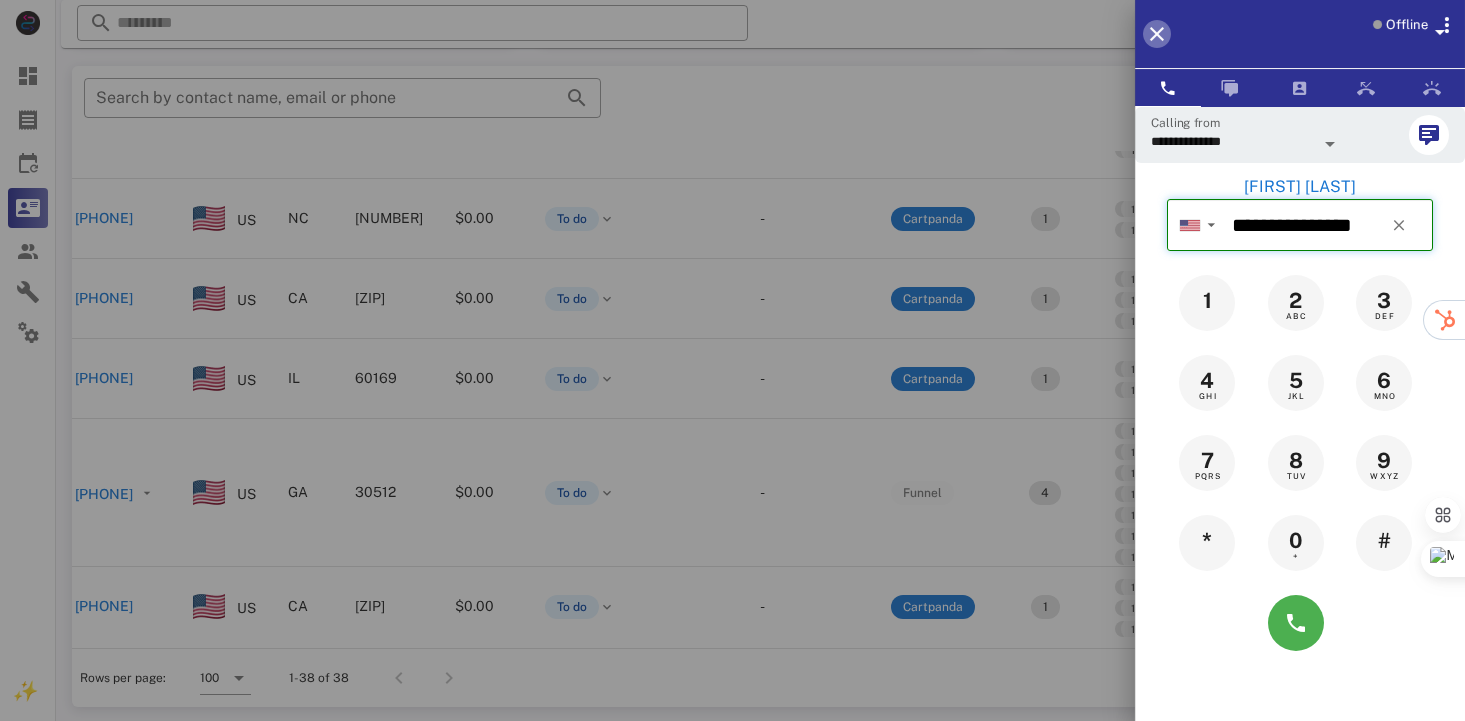 type 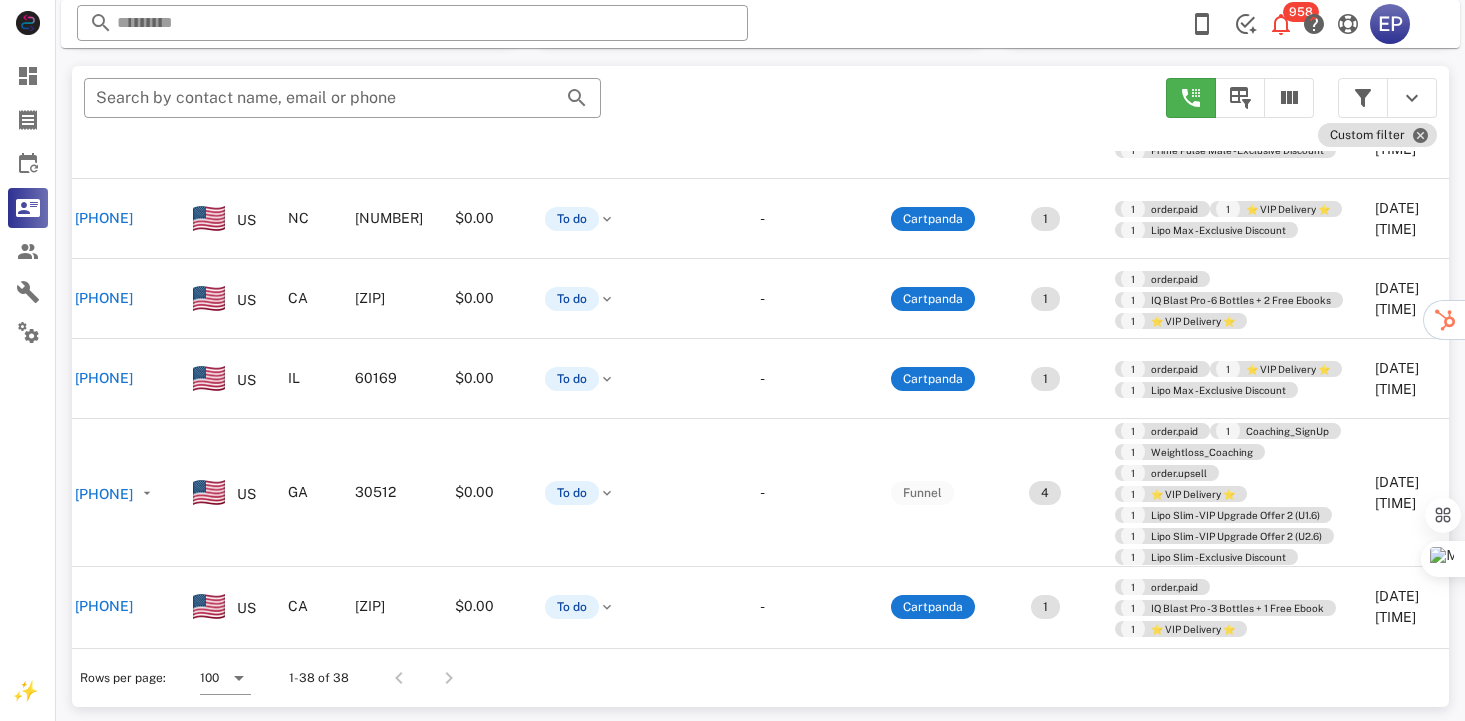 click on "[PHONE]" at bounding box center (104, 1006) 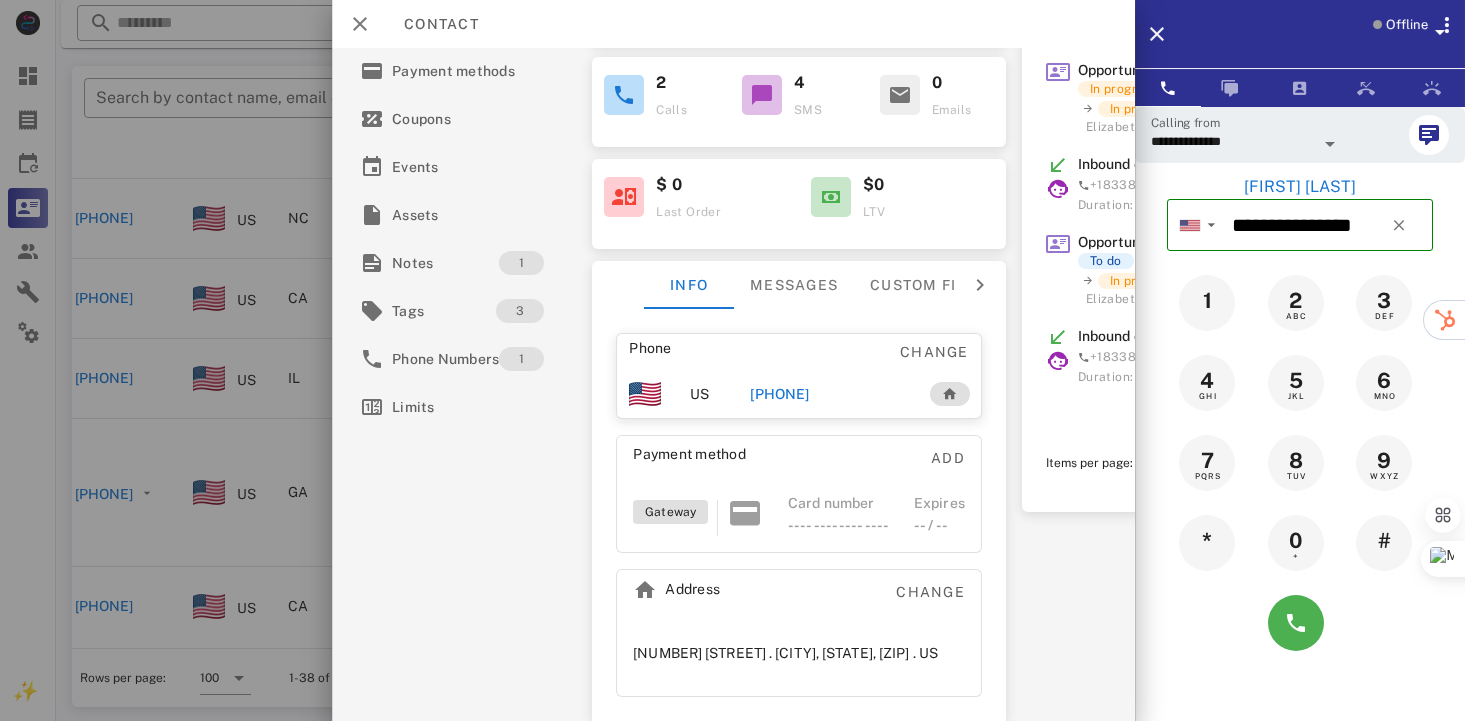 scroll, scrollTop: 237, scrollLeft: 360, axis: both 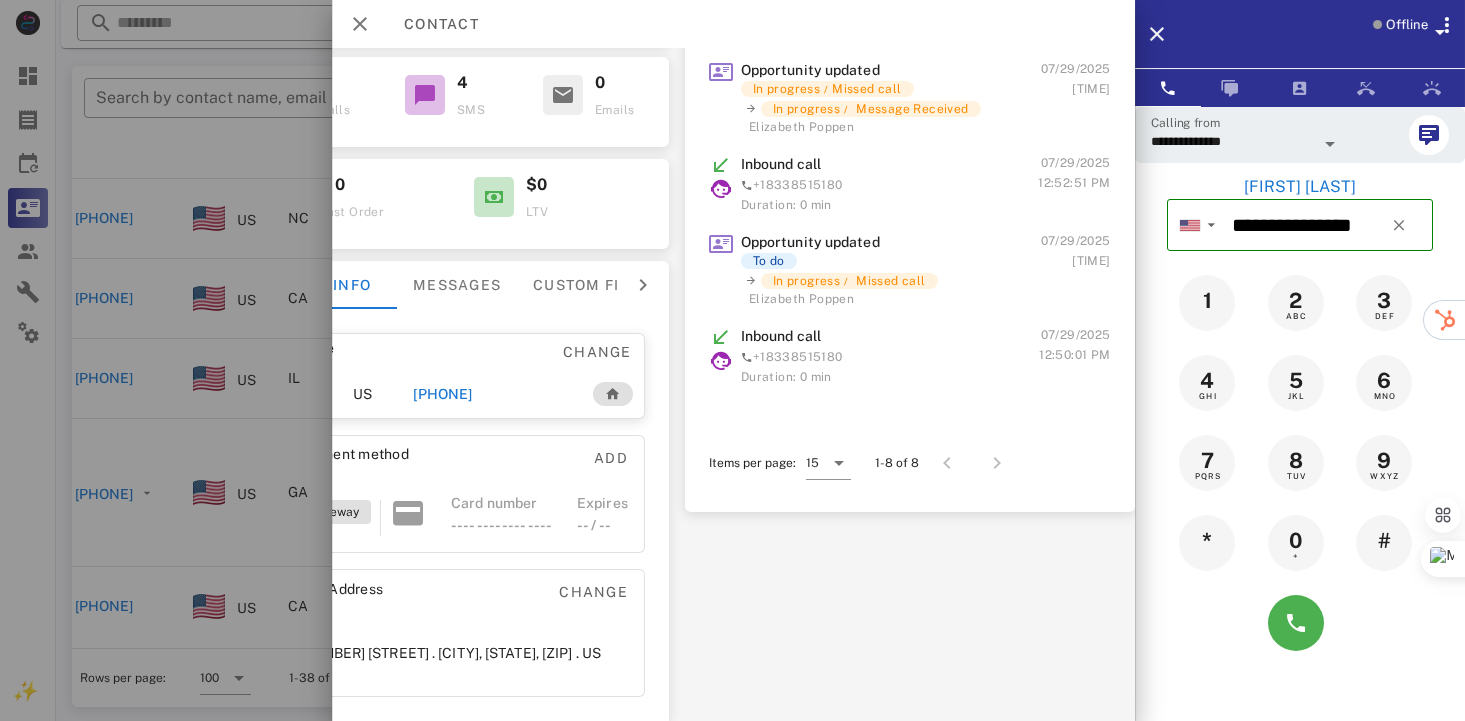 click on "Opportunity updated In progress / Missed call In progress / Message Received [FIRST] [LAST] [DATE] [TIME] Inbound call [PHONE] Duration: [TIME] [DATE] Opportunity updated To do In progress / Missed call [FIRST] [LAST] [DATE] [TIME] Inbound call [PHONE] Duration: [TIME] [DATE] Opportunity updated To do In progress / Missed call [FIRST] [LAST] [DATE] [TIME] Inbound call [PHONE] Duration: [TIME] [DATE] Opportunity created To do System [DATE] [TIME] Address created  This model has been created   [DATE] [TIME] Phone created  This model has been created   [DATE] [TIME] Phone updated  This model has been updated   [DATE] [TIME] Items per page: [NUMBER] [NUMBER]-[NUMBER] of [NUMBER]" at bounding box center (910, 226) 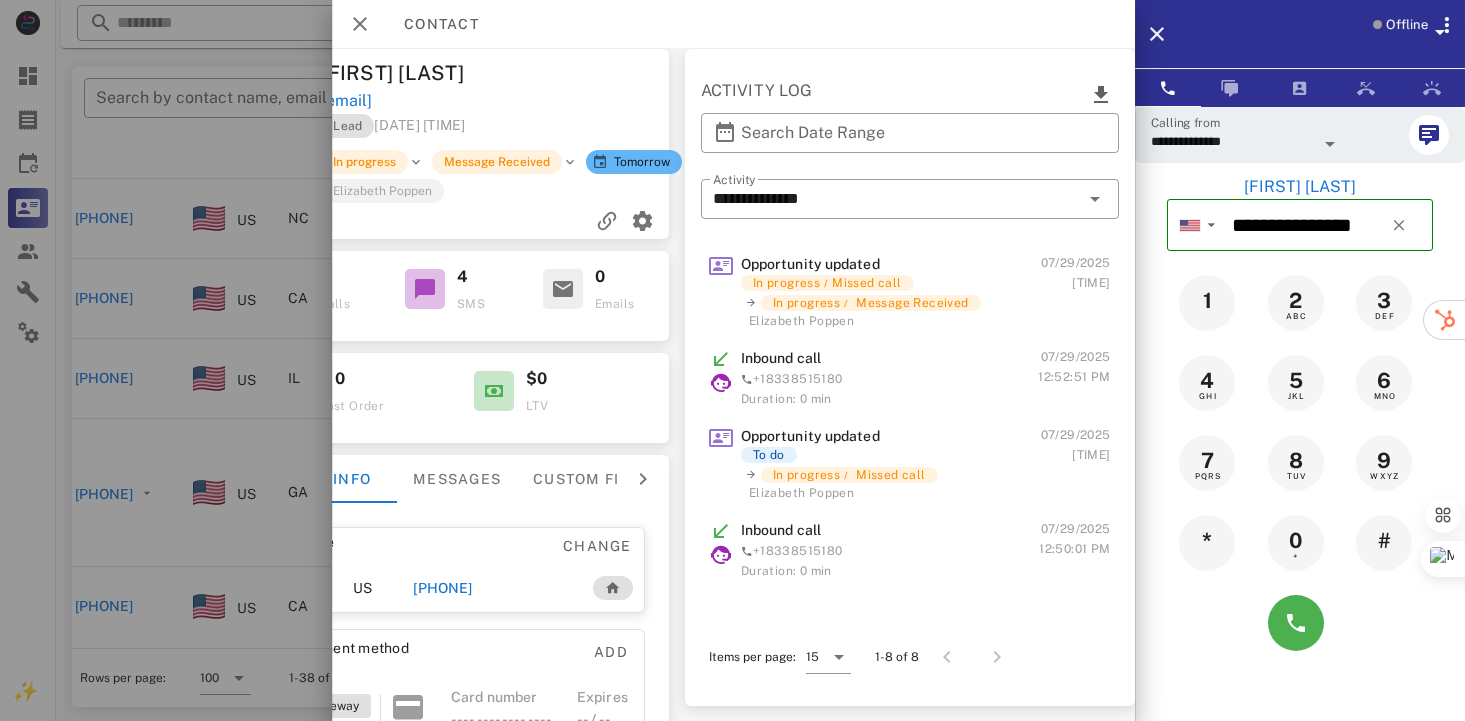 click on "**********" at bounding box center [910, 330] 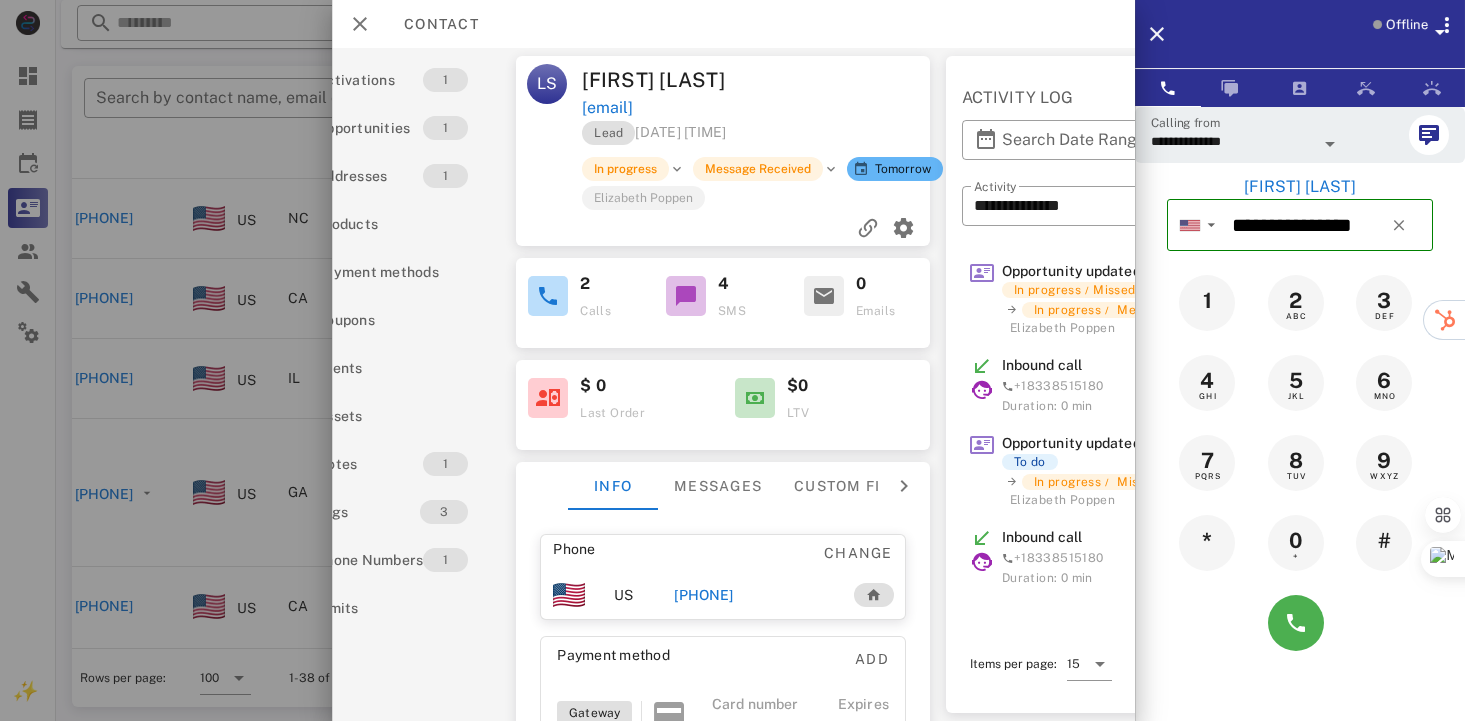 scroll, scrollTop: 0, scrollLeft: 0, axis: both 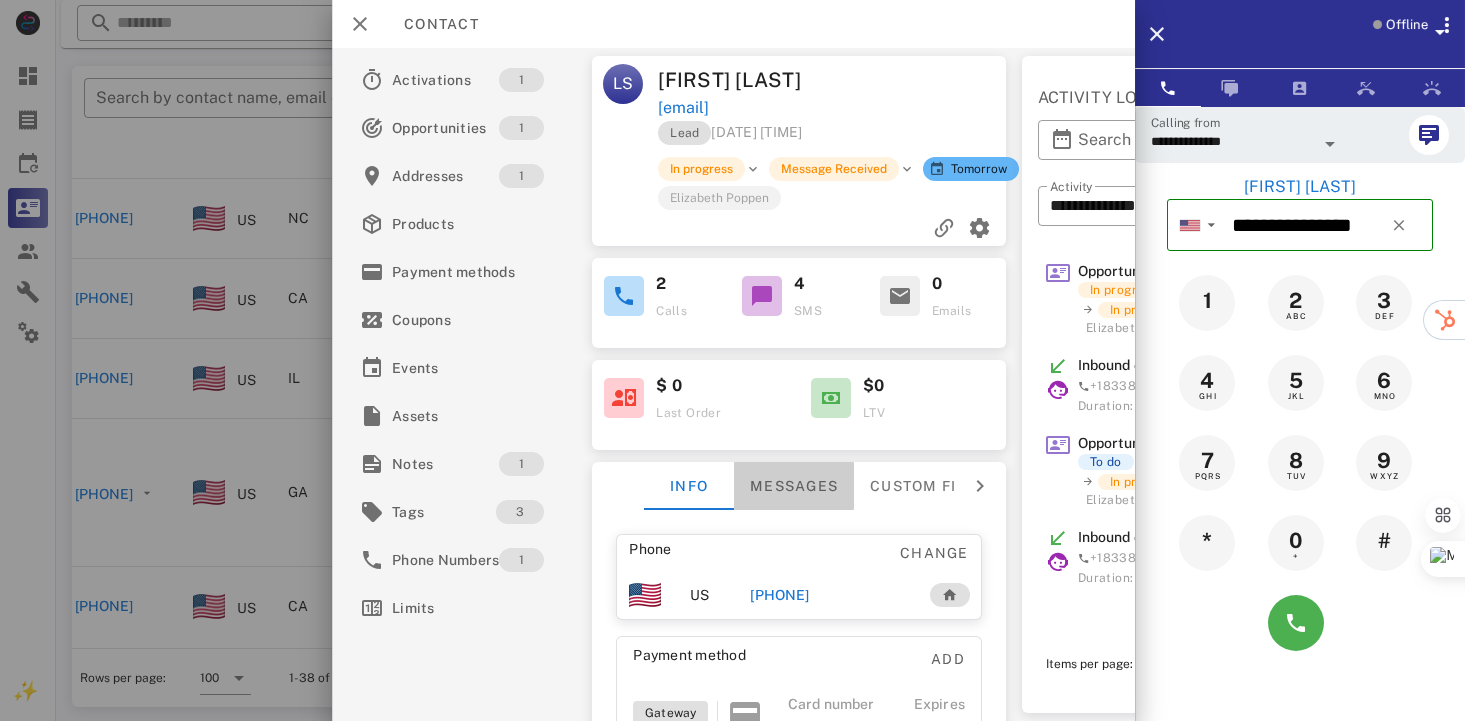 click on "Messages" at bounding box center (794, 486) 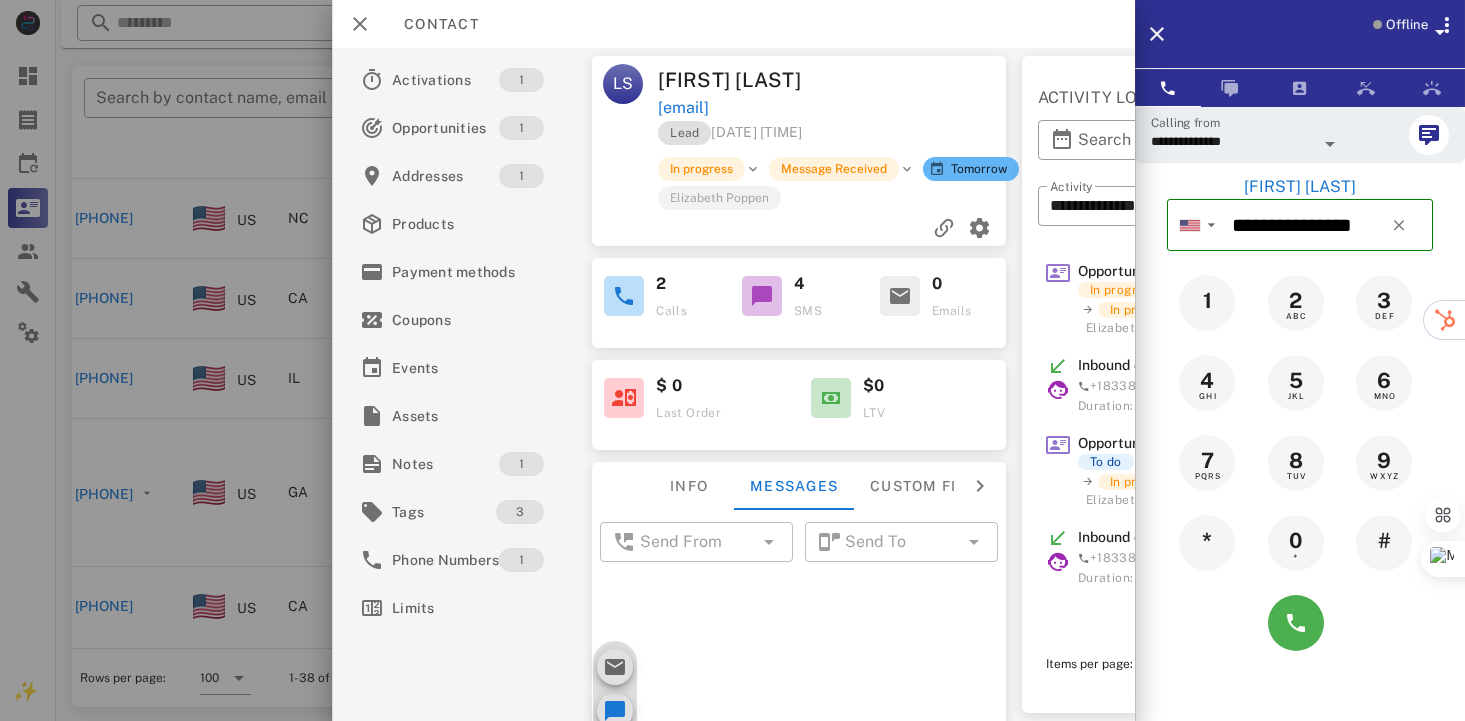 scroll, scrollTop: 766, scrollLeft: 0, axis: vertical 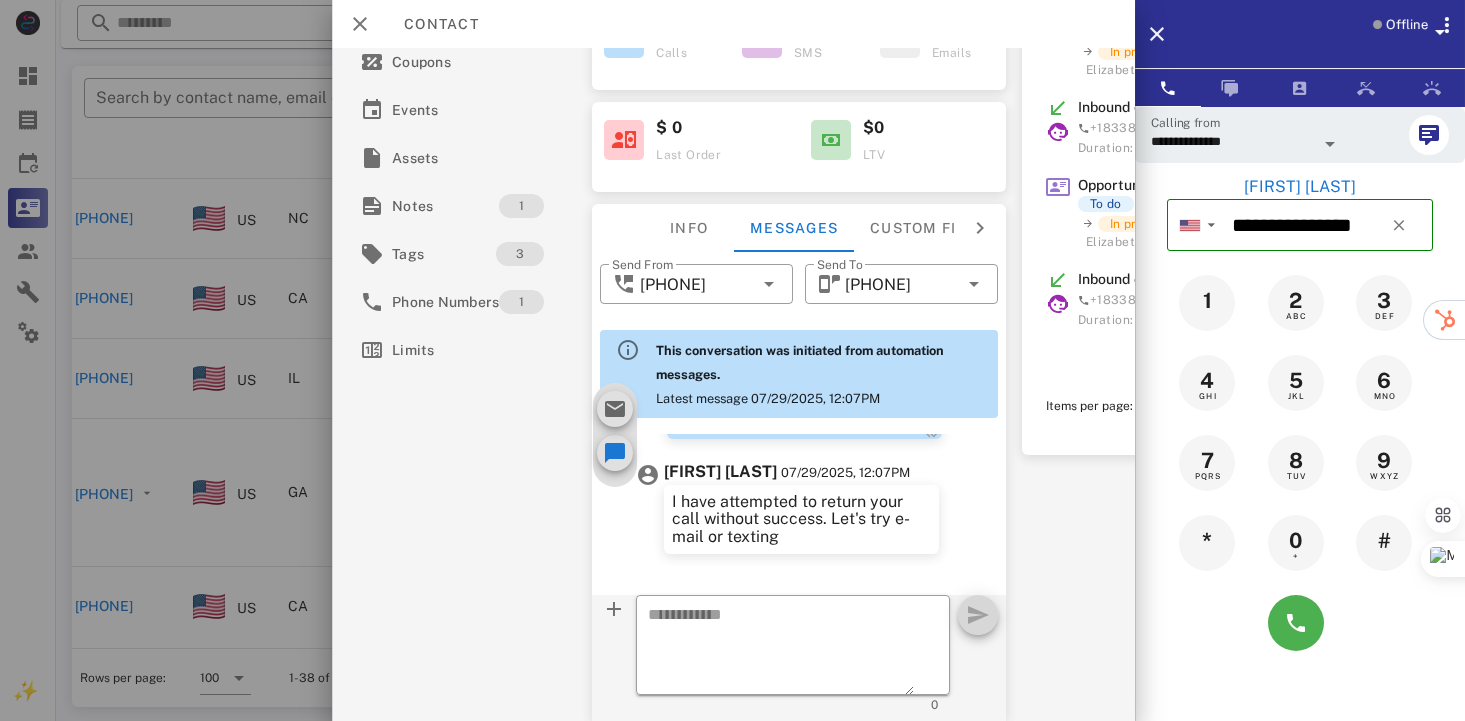 click on "[DATE] [TIME] System automation  Hi  [FIRST], This is the Health Appt. with Dr. Prescott. We need to verify some important details about your order. If you can please return the call at your earliest convenience. Otherwise we will try back at another time. The phone number is [PHONE]. Thank you have a great day.  [DATE], [TIME] System automation  OK. I can send it your email on file or would you prefer that we go over it on the phone? I do have a question pertaining your health.  [DATE], [TIME] System automation  You can reach me at [PHONE]  [DATE], [TIME] System automation  [FIRST] Is now a good time for a call? Remember you can reach me at [PHONE]  [DATE], [TIME] System automation  I am the health specialist here and I need to confirm some important details. Call me back when you have a moment.  [FIRST] [LAST] [DATE], [TIME]  I have attempted to return your call without success. Let's try e-mail or texting" at bounding box center (799, 668) 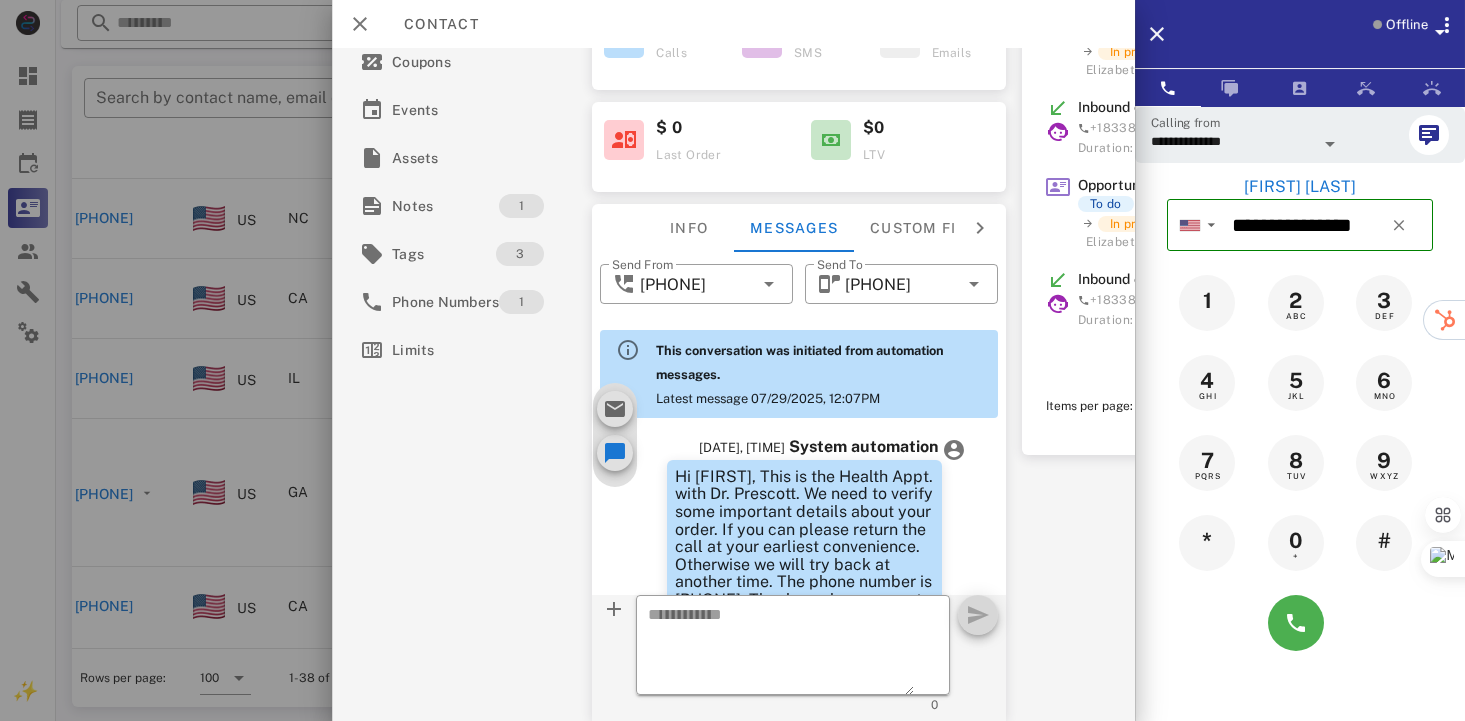scroll, scrollTop: 0, scrollLeft: 0, axis: both 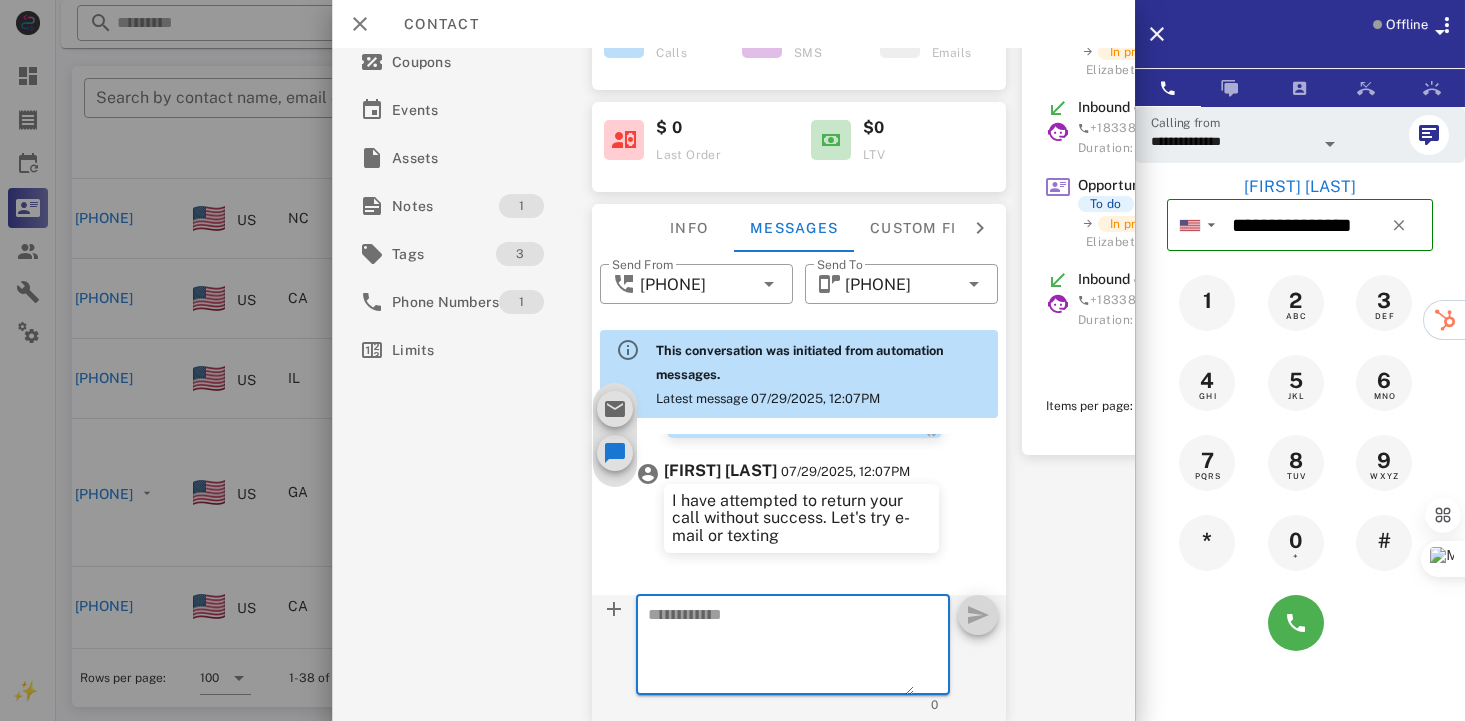 click at bounding box center [781, 648] 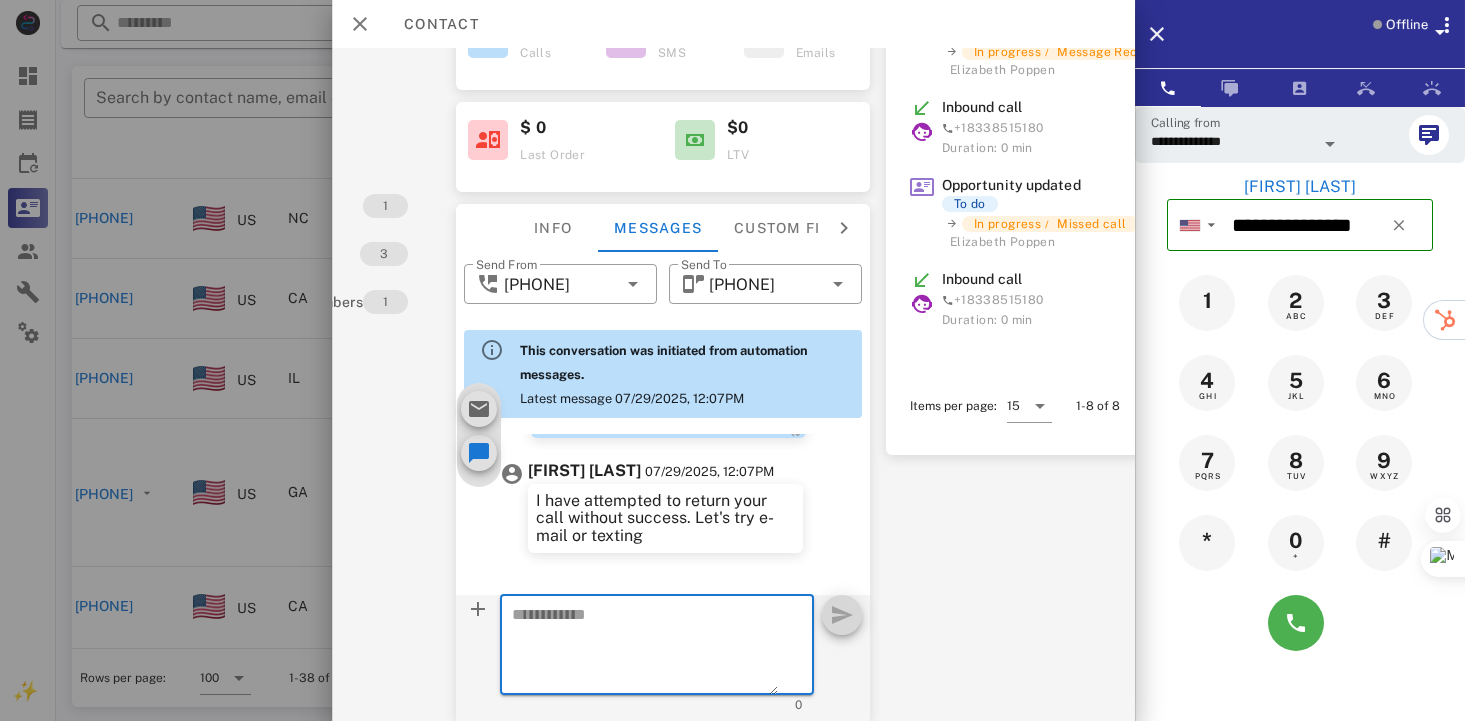 scroll, scrollTop: 271, scrollLeft: 0, axis: vertical 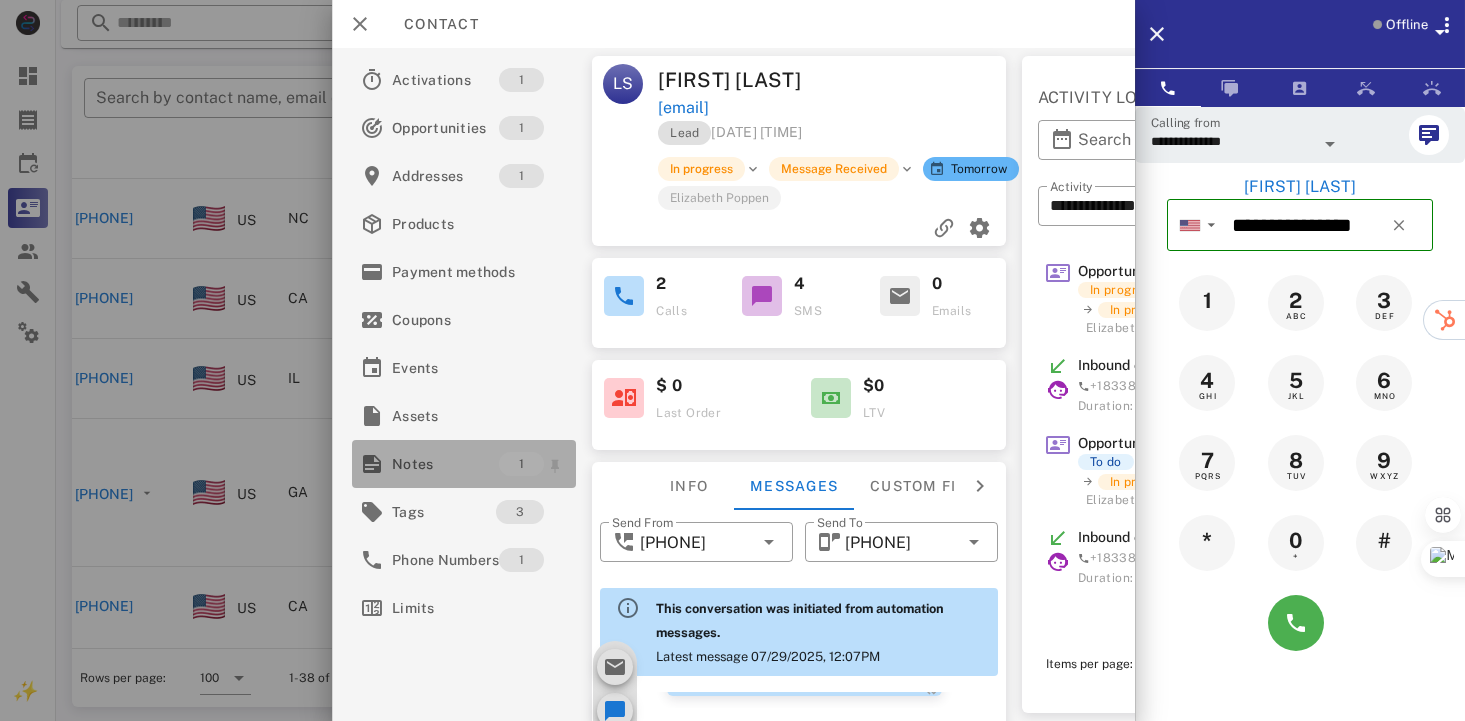 click on "Notes" at bounding box center [445, 464] 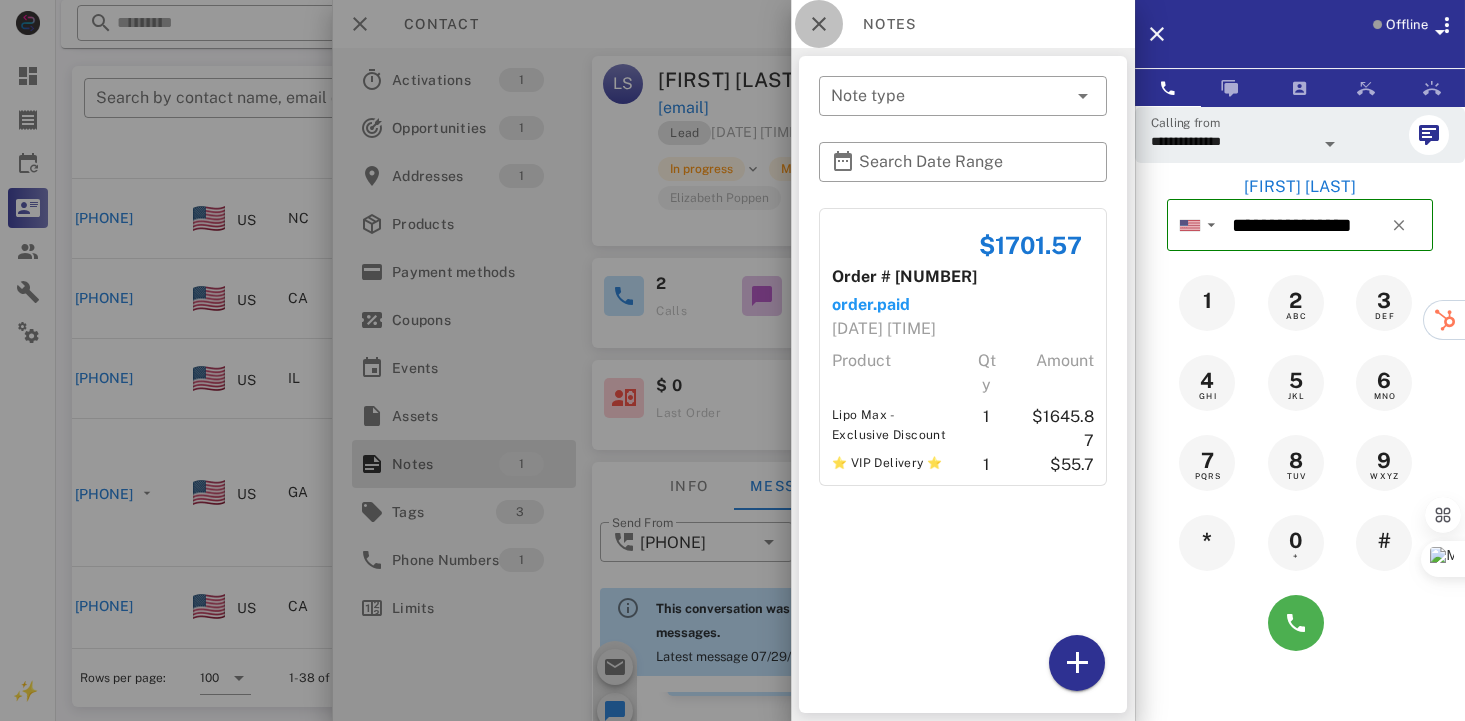 click at bounding box center (819, 24) 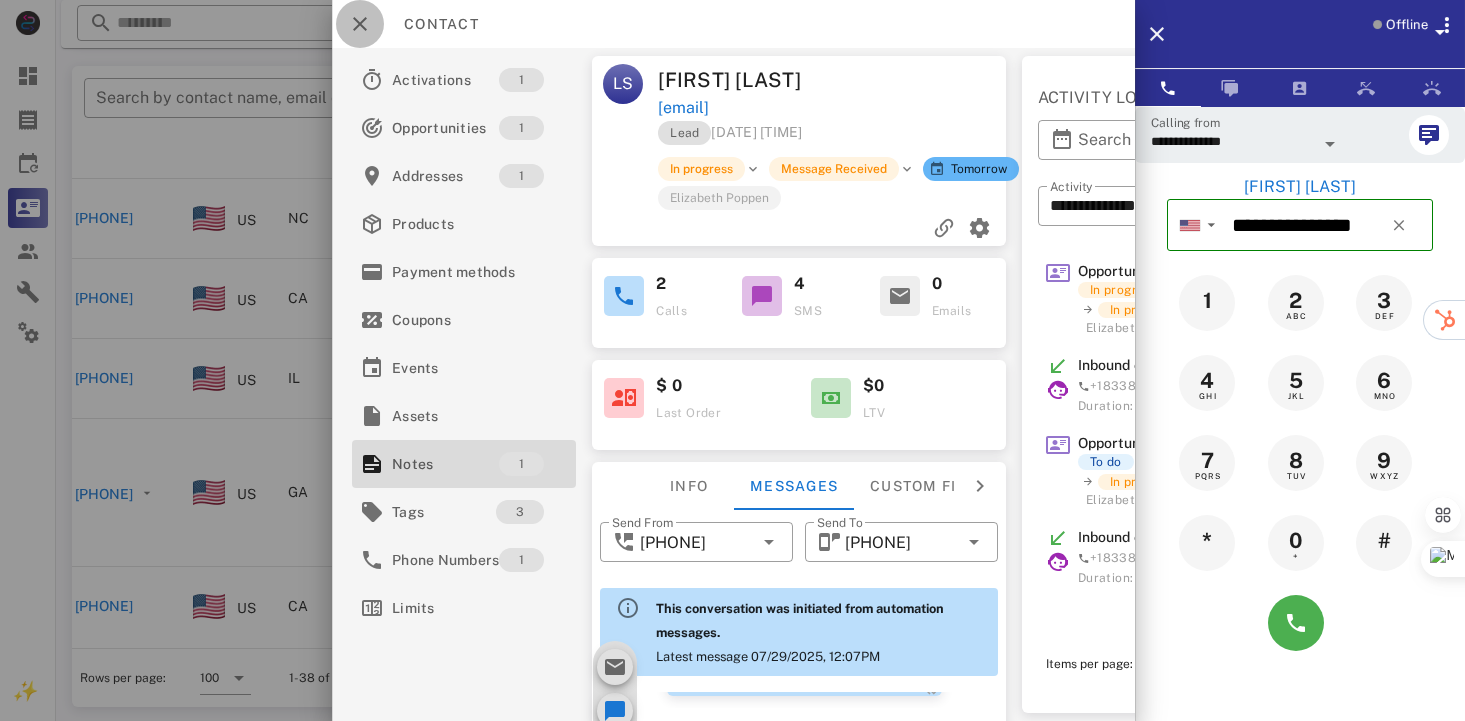 click at bounding box center (360, 24) 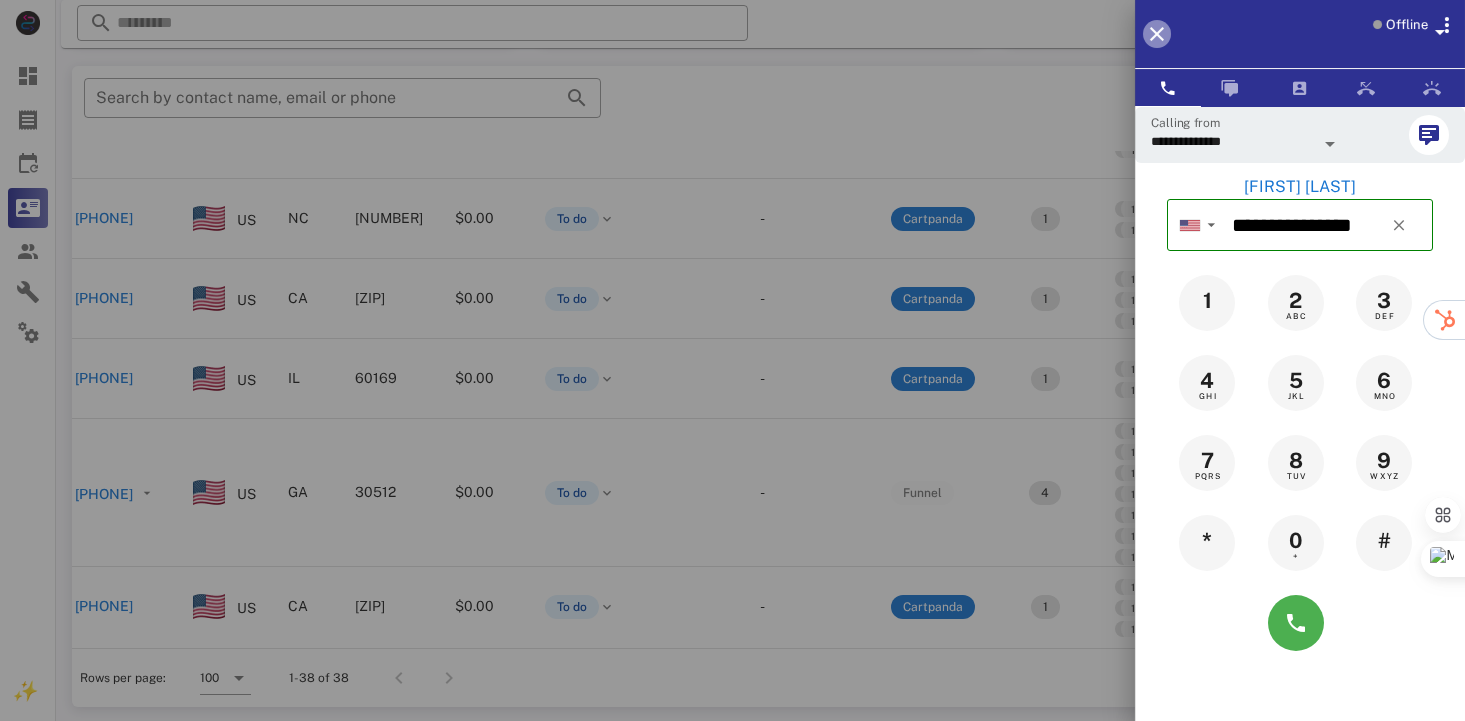 click at bounding box center [1157, 34] 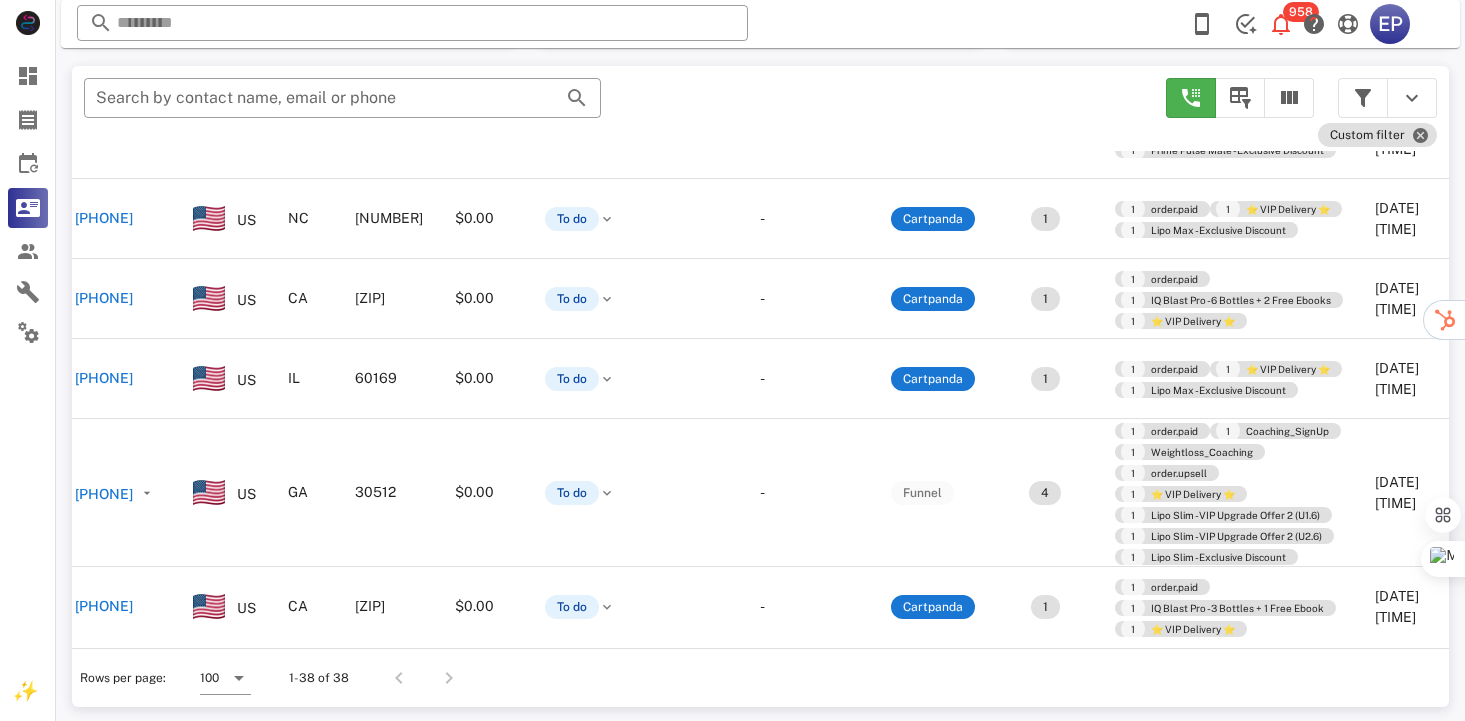 click on "[PHONE]" at bounding box center [104, 1006] 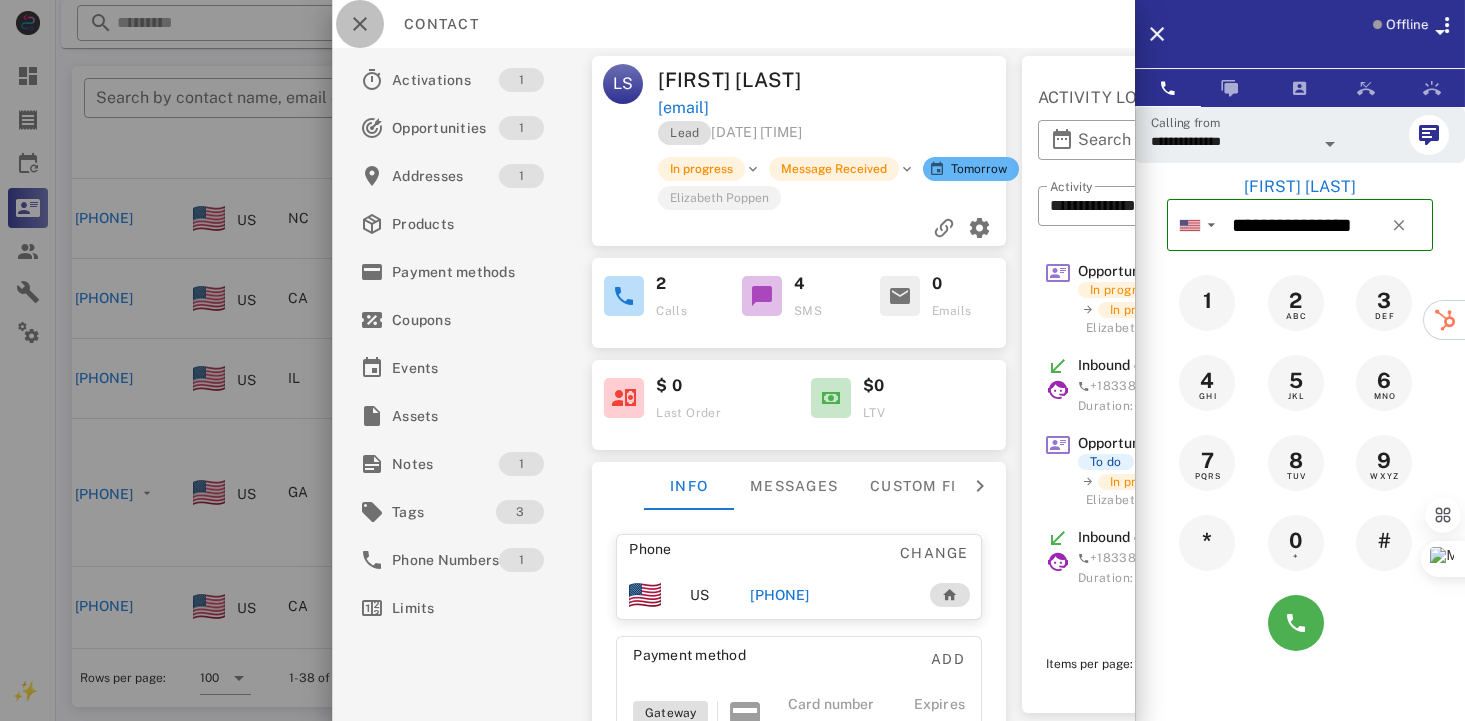 click at bounding box center [360, 24] 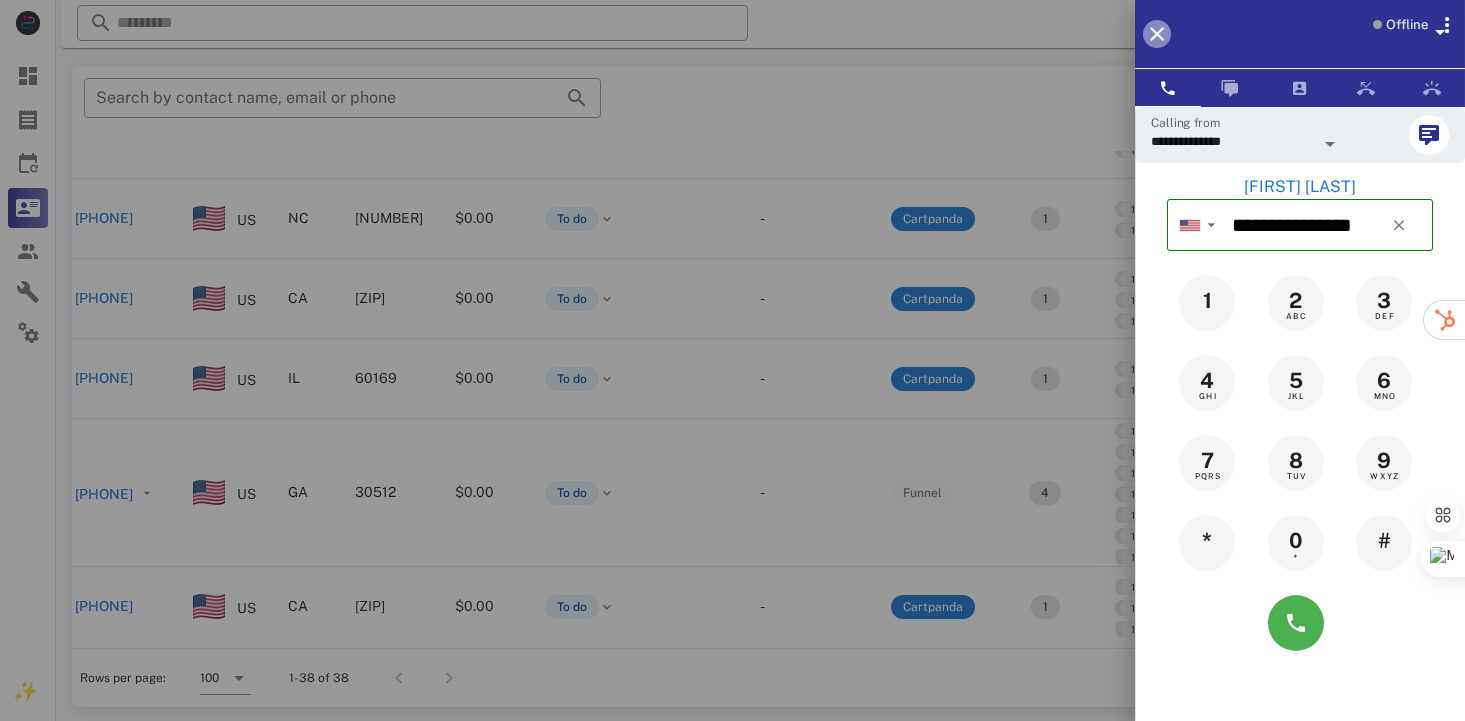 click at bounding box center (1157, 34) 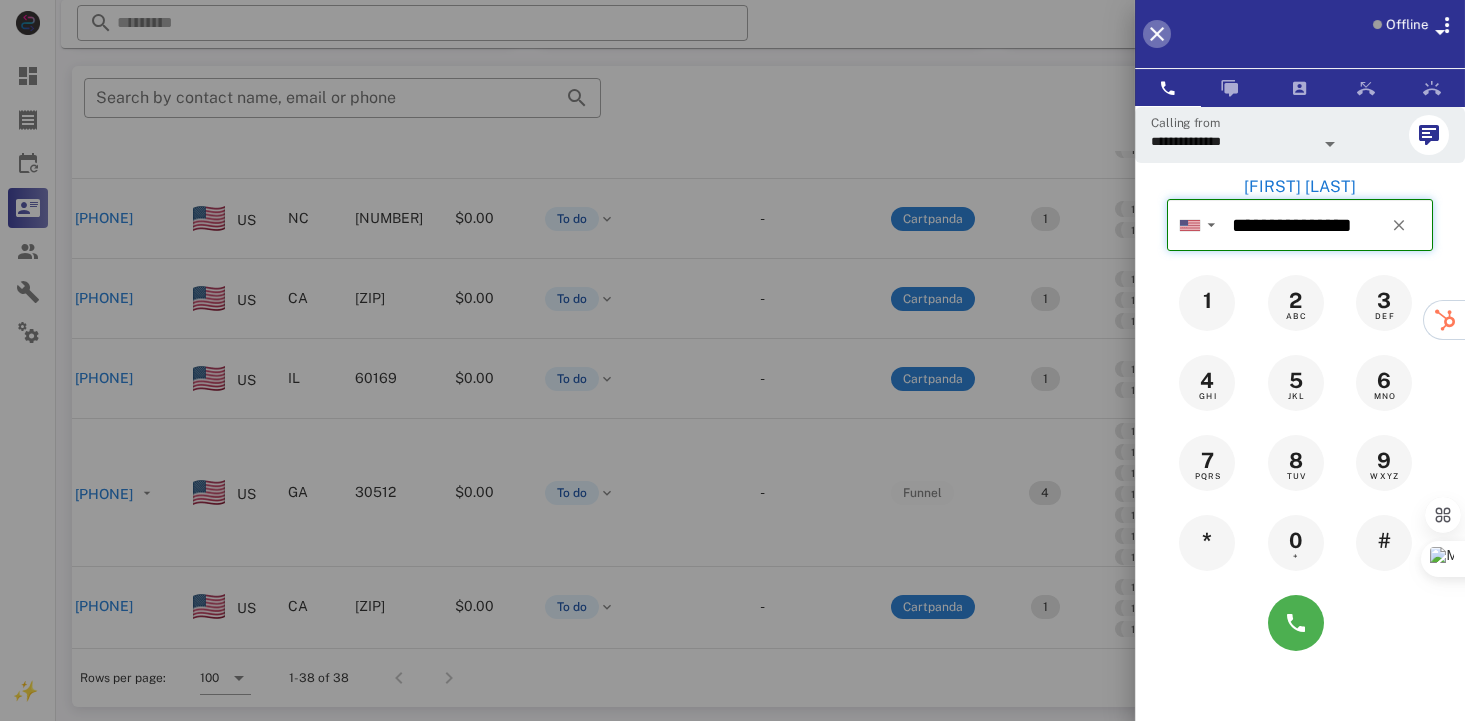 type 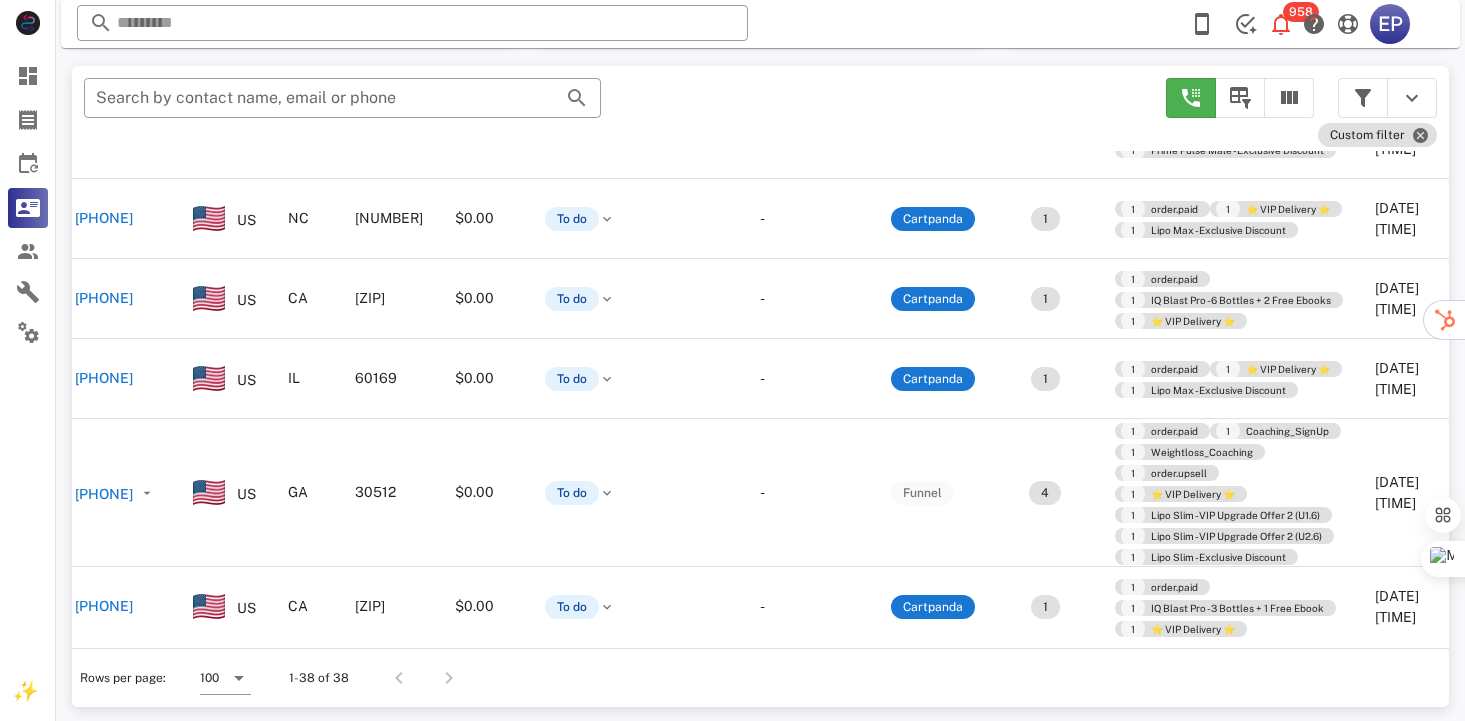 click on "[PHONE]" at bounding box center (104, 926) 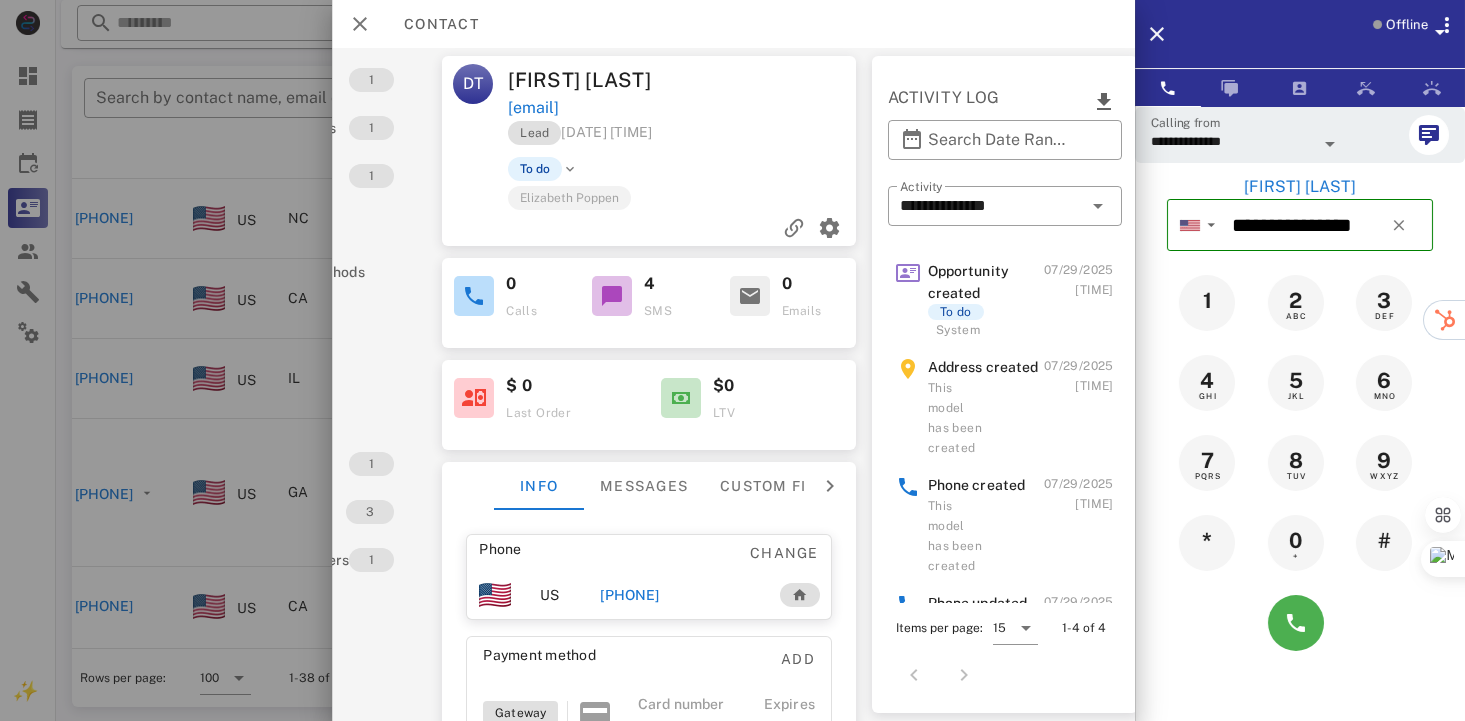 scroll, scrollTop: 0, scrollLeft: 180, axis: horizontal 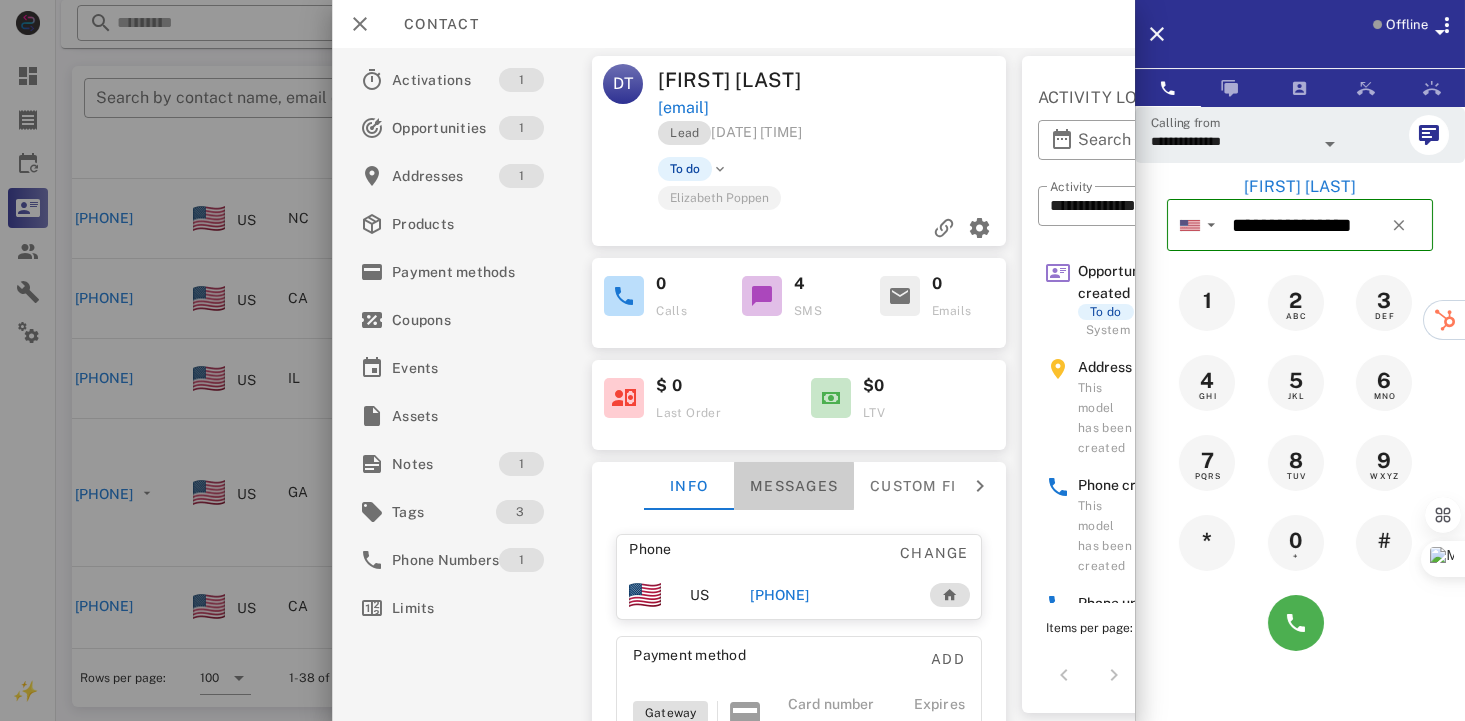 click on "Messages" at bounding box center (794, 486) 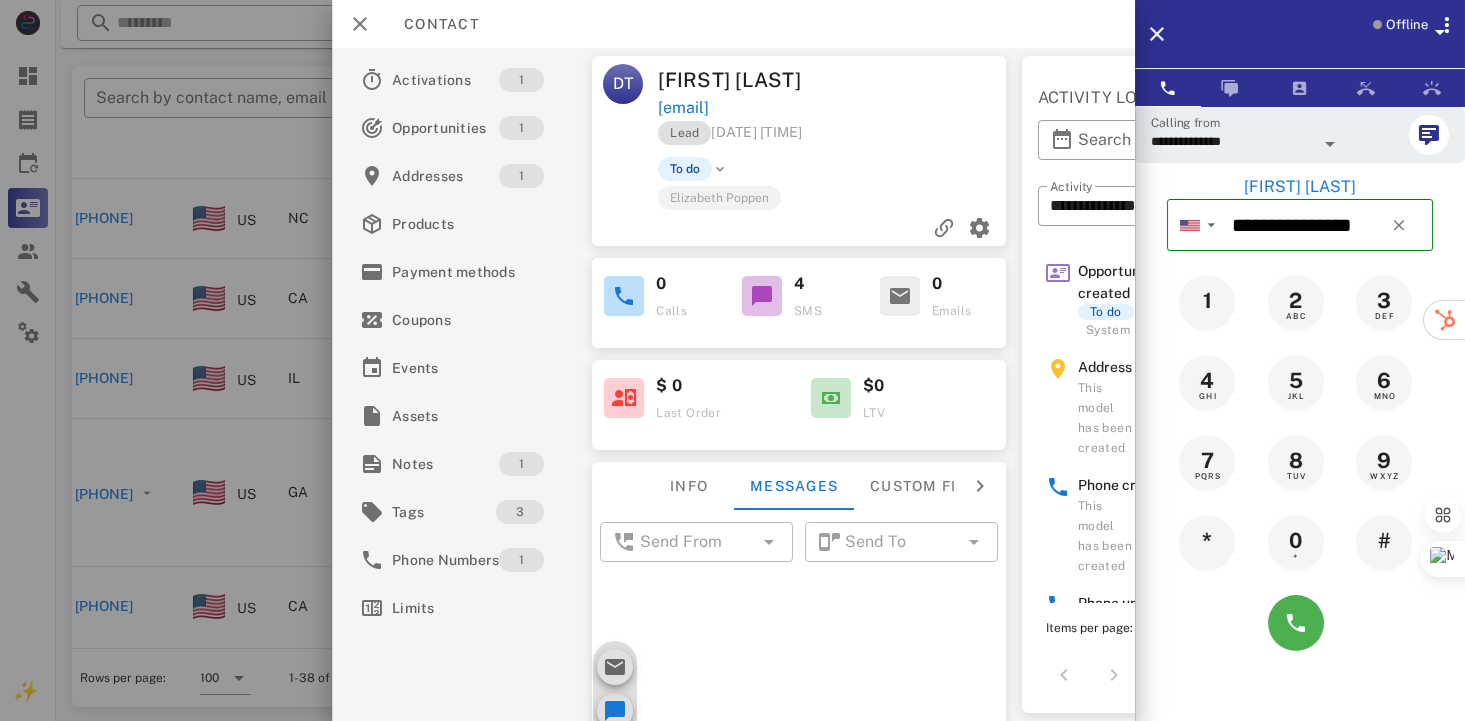 scroll, scrollTop: 653, scrollLeft: 0, axis: vertical 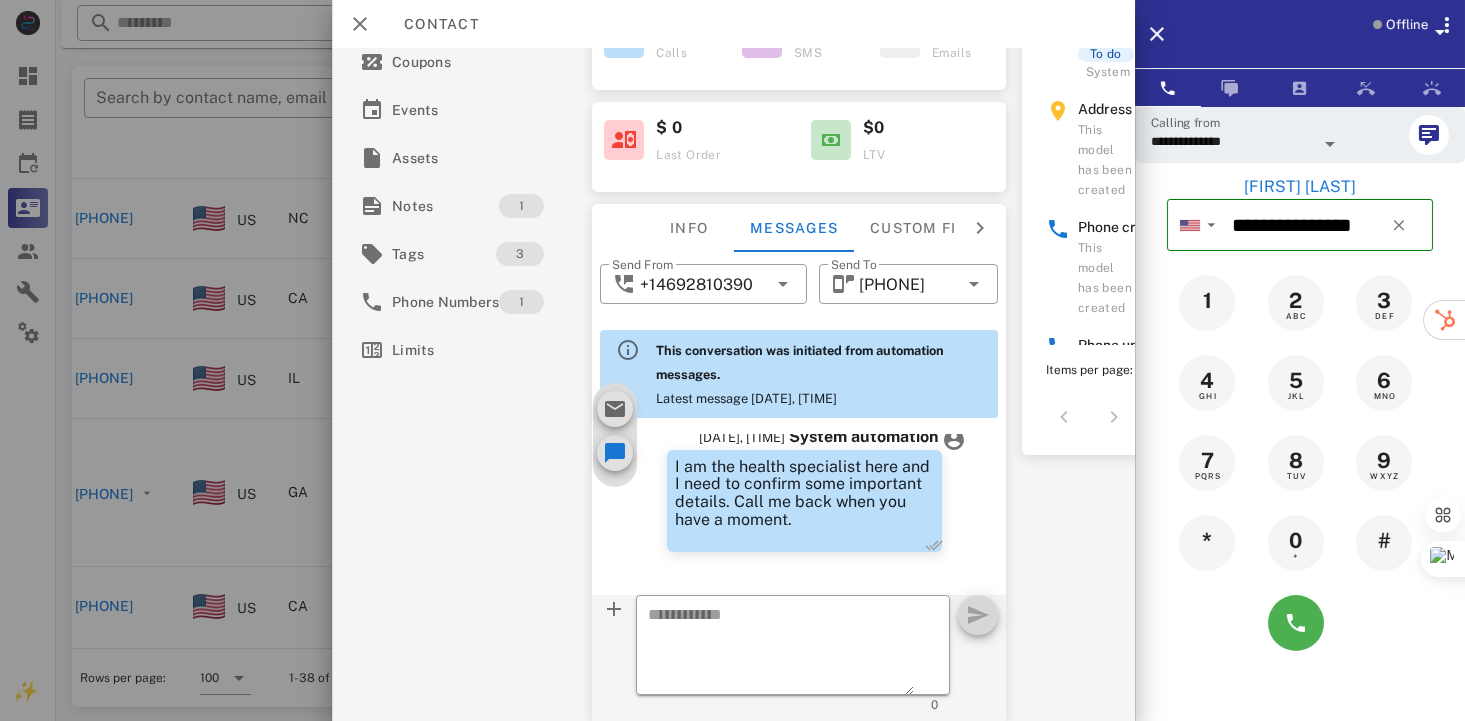 click on "Activations  1  Opportunities  1  Addresses  1  Products Payment methods Coupons Events Assets Notes  1  Tags  3  Phone Numbers  1  Limits DT [FIRST] [LAST]  [EMAIL]   Lead   [DATE] [TIME]   To do   [FIRST] [LAST]  0 Calls 4 SMS 0 Emails $ 0 Last Order $0 LTV  Info   Messages   Custom fields   Phone   Change   US   [PHONE]   Payment method   Add  Gateway  Card number  ---- ---- ---- ----  Expires  -- / --  Address   Change   [NUMBER] [STREET] .
[CITY], [STATE], [ZIP].
US   ​ Send From [PHONE] ​ Send To [PHONE]  This conversation was initiated from automation messages.  Latest message [DATE], [TIME] [DATE], [TIME] System automation  Hi  [FIRST], This is the Health Appt. with Dr. [LAST]. We need to verify some important details about your order. If you can please return the call at your earliest convenience. Otherwise we will try back at another time. The phone number is [PHONE]. Thank you have a great day.  [DATE], [TIME] System automation [DATE], [TIME]" at bounding box center [733, 384] 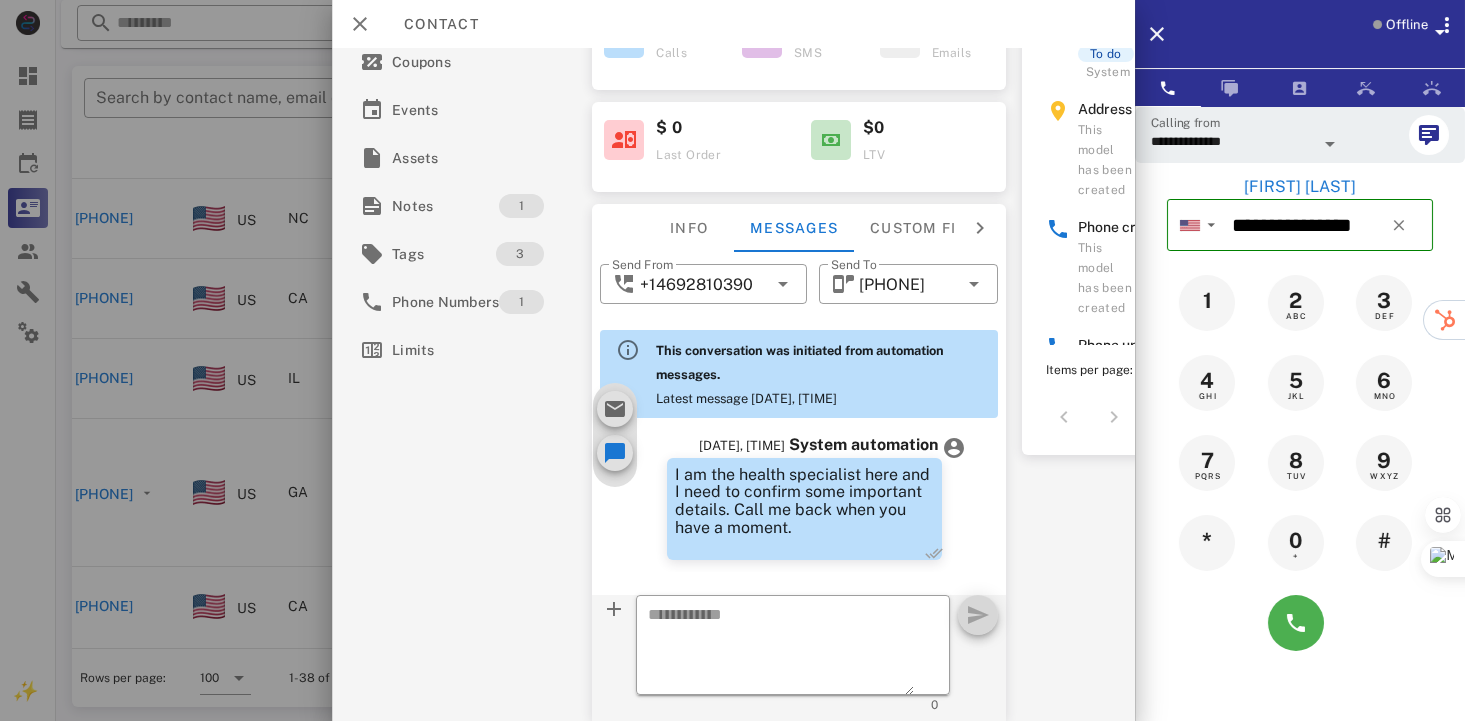 scroll, scrollTop: 653, scrollLeft: 0, axis: vertical 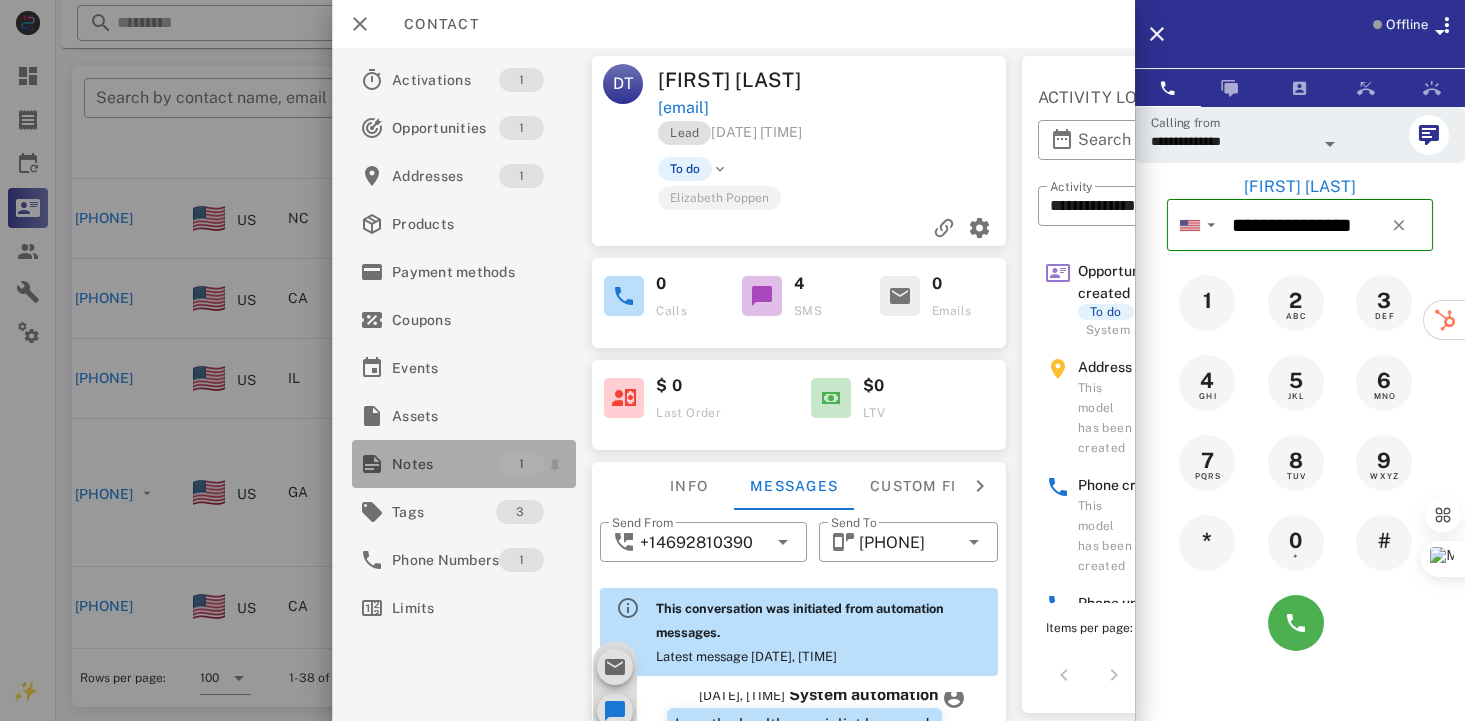 click on "Notes" at bounding box center (445, 464) 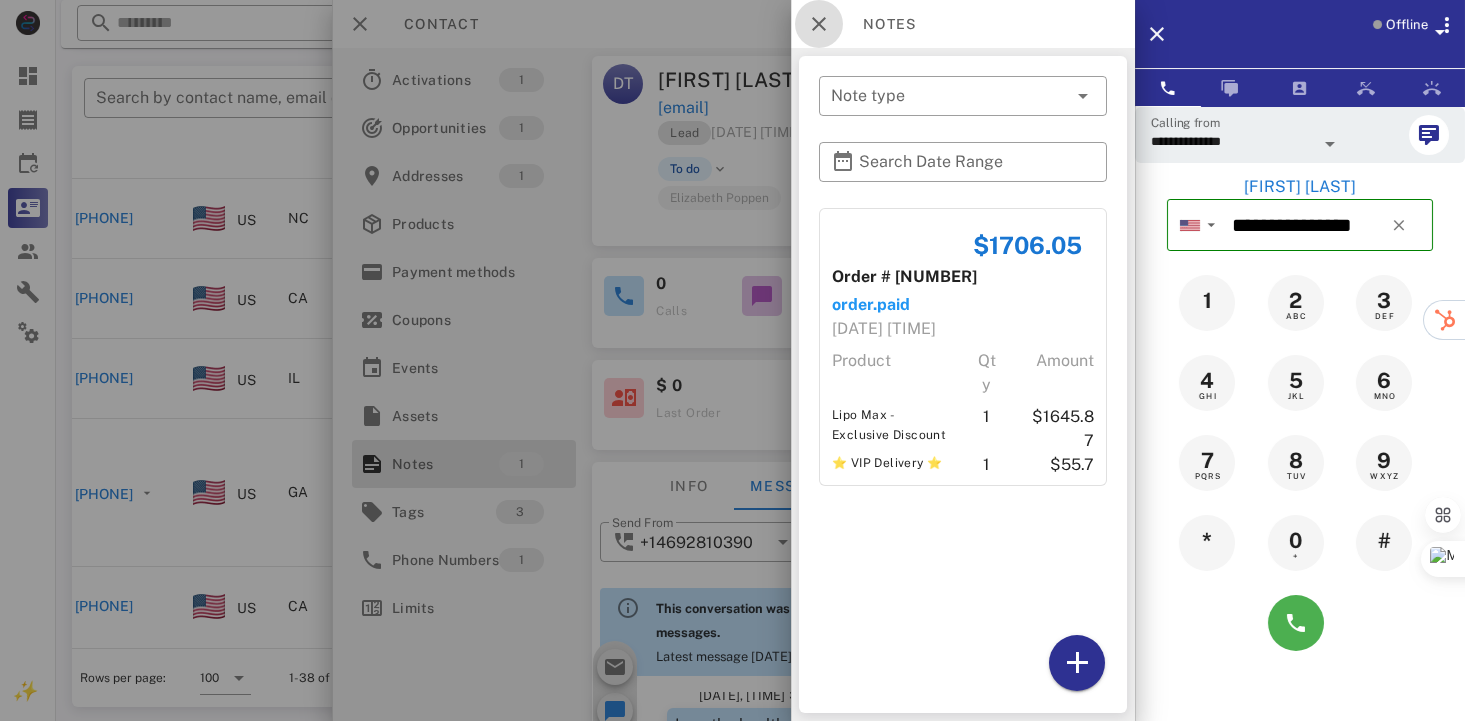 click at bounding box center [819, 24] 